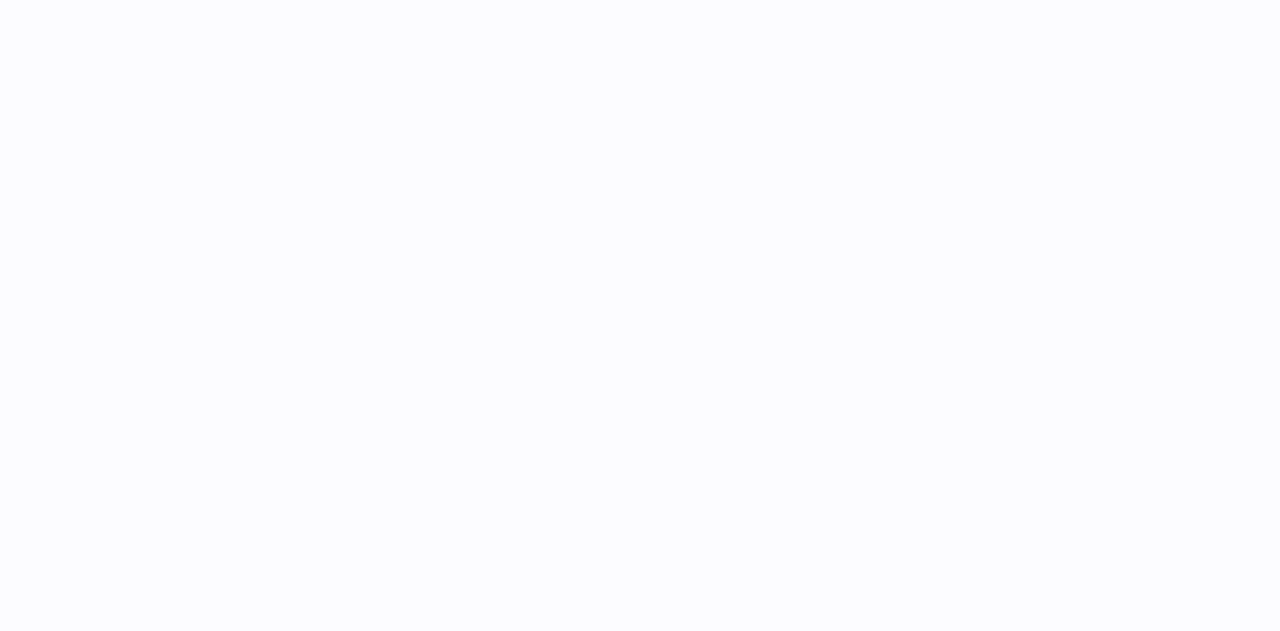 scroll, scrollTop: 0, scrollLeft: 0, axis: both 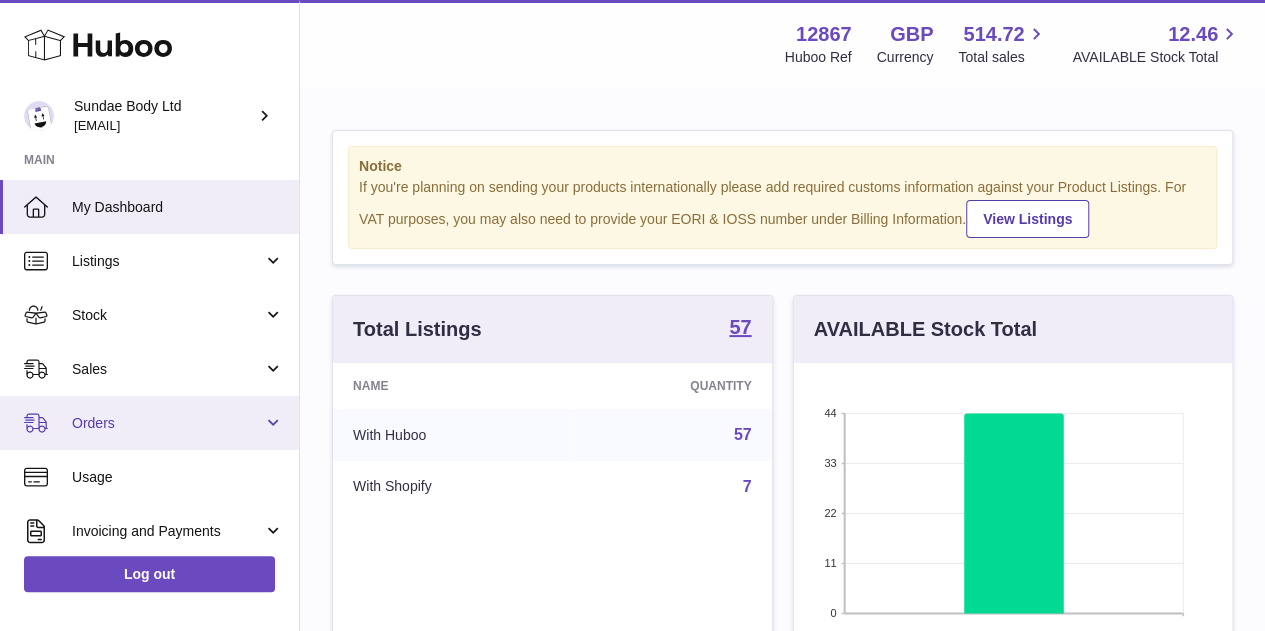 click on "Orders" at bounding box center (167, 423) 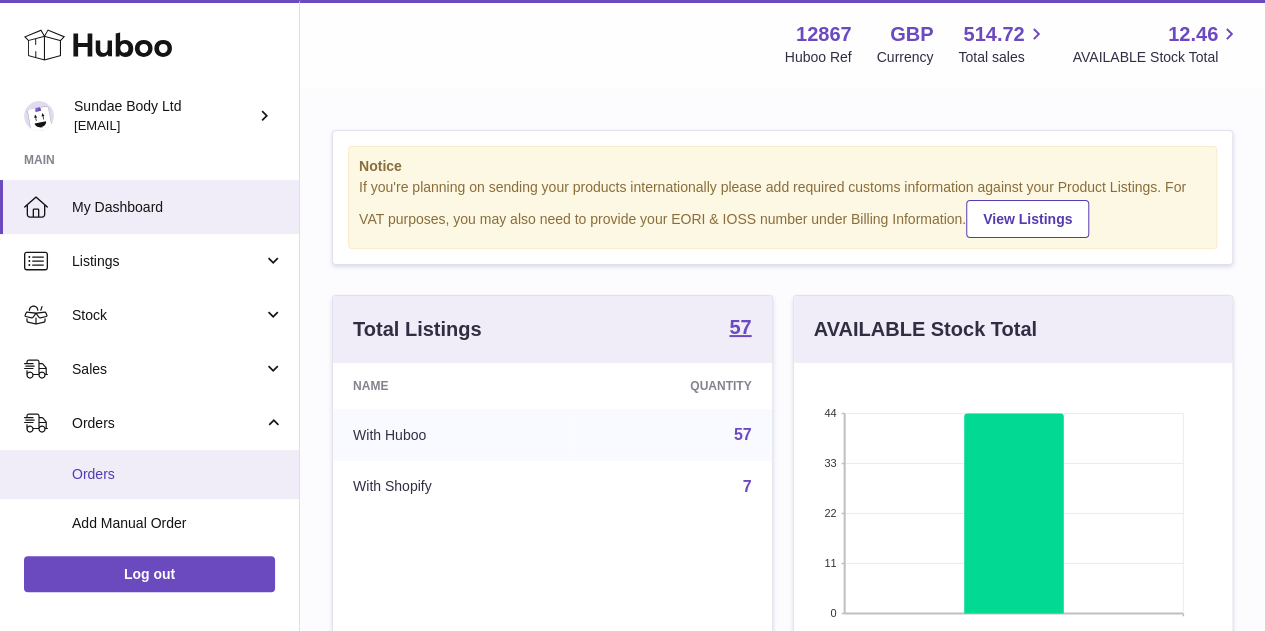 click on "Orders" at bounding box center [178, 474] 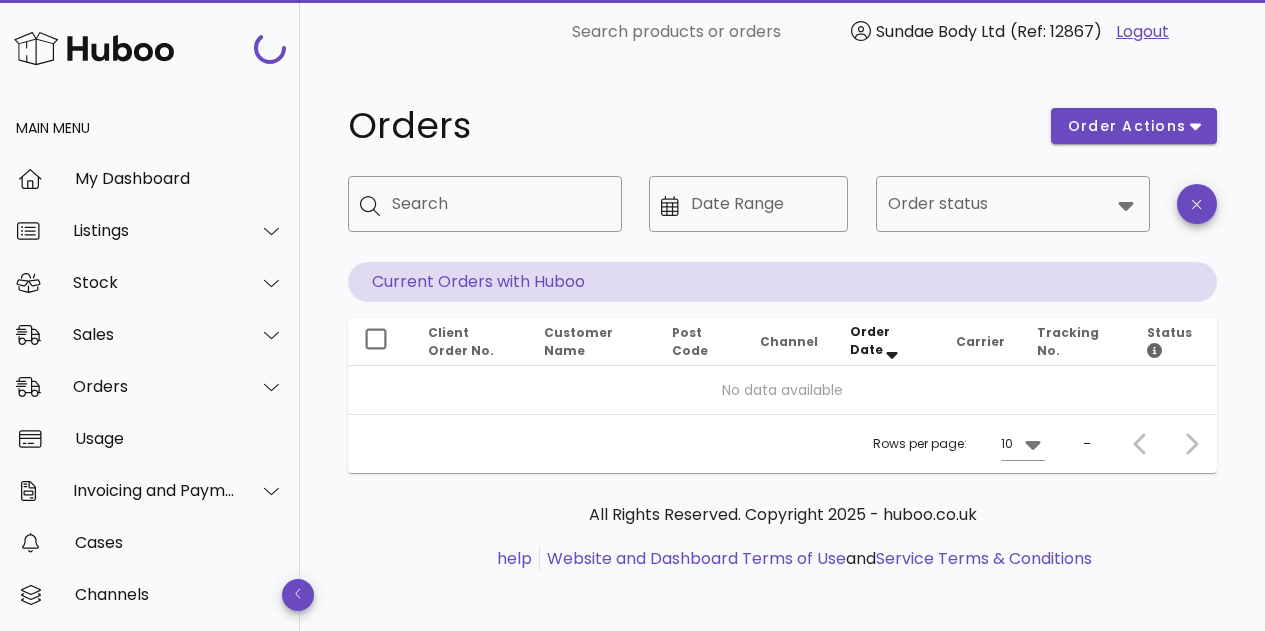 scroll, scrollTop: 0, scrollLeft: 0, axis: both 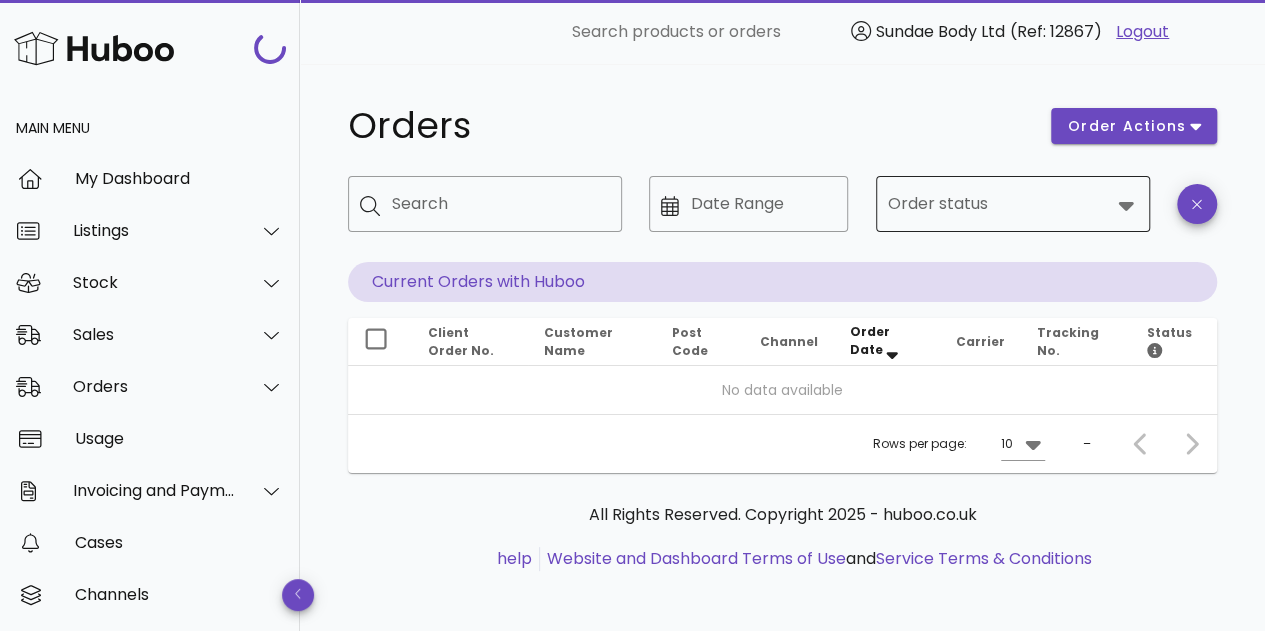 click 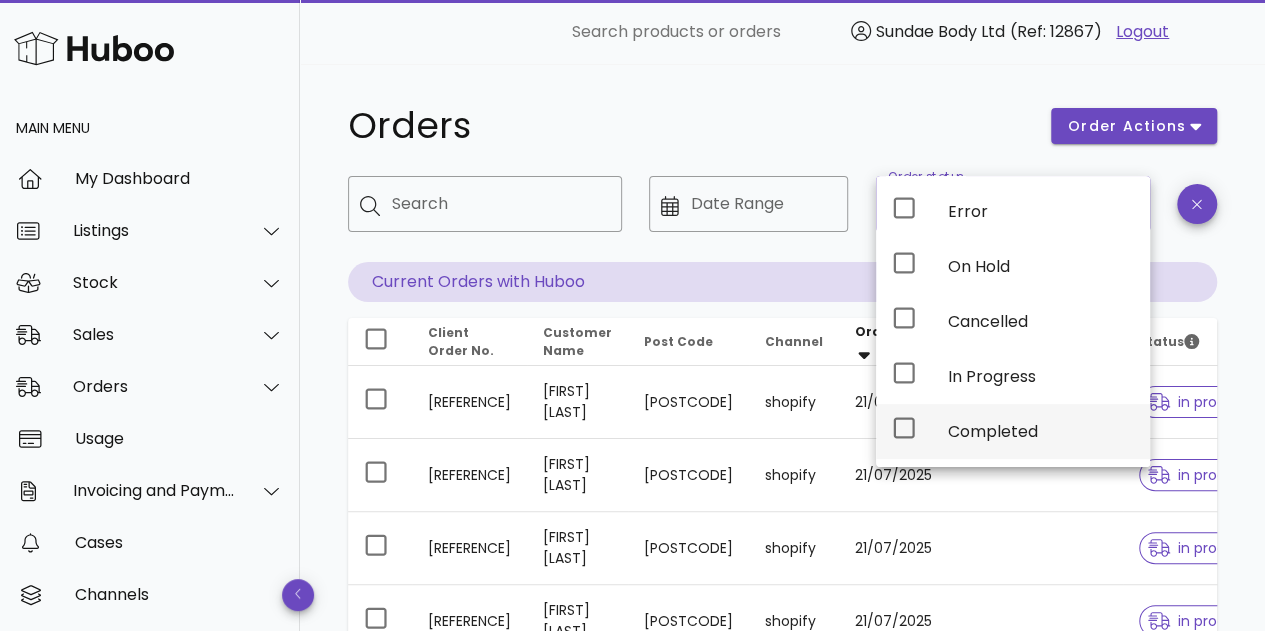click on "Completed" at bounding box center [1041, 431] 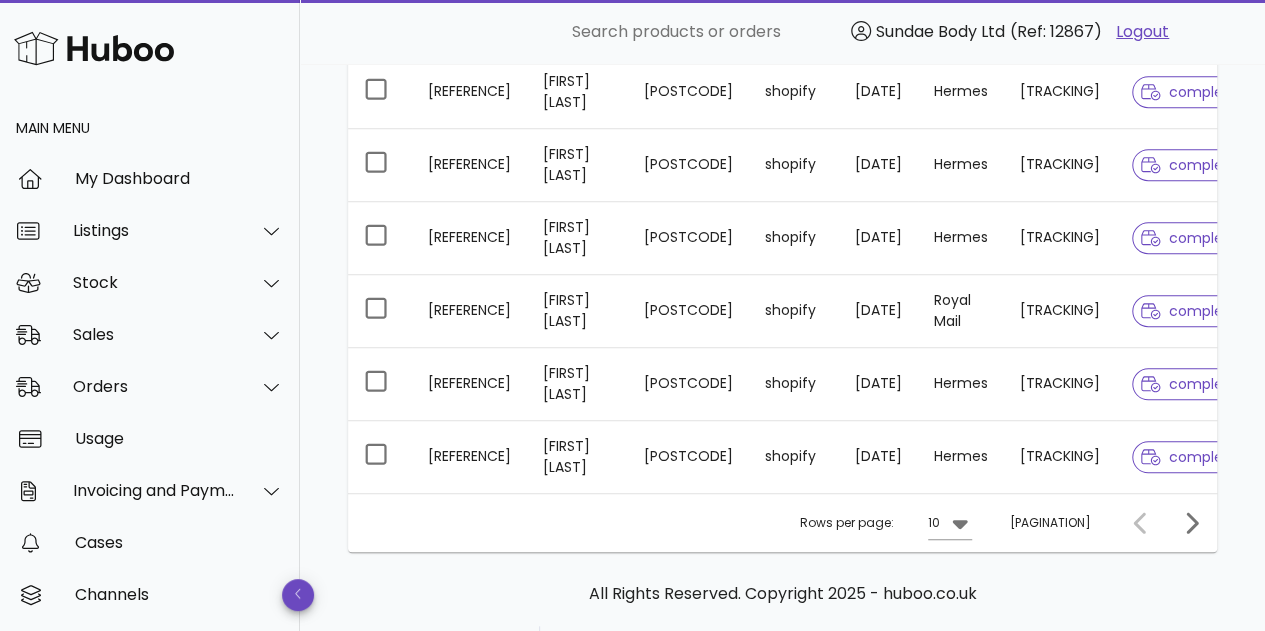 scroll, scrollTop: 700, scrollLeft: 0, axis: vertical 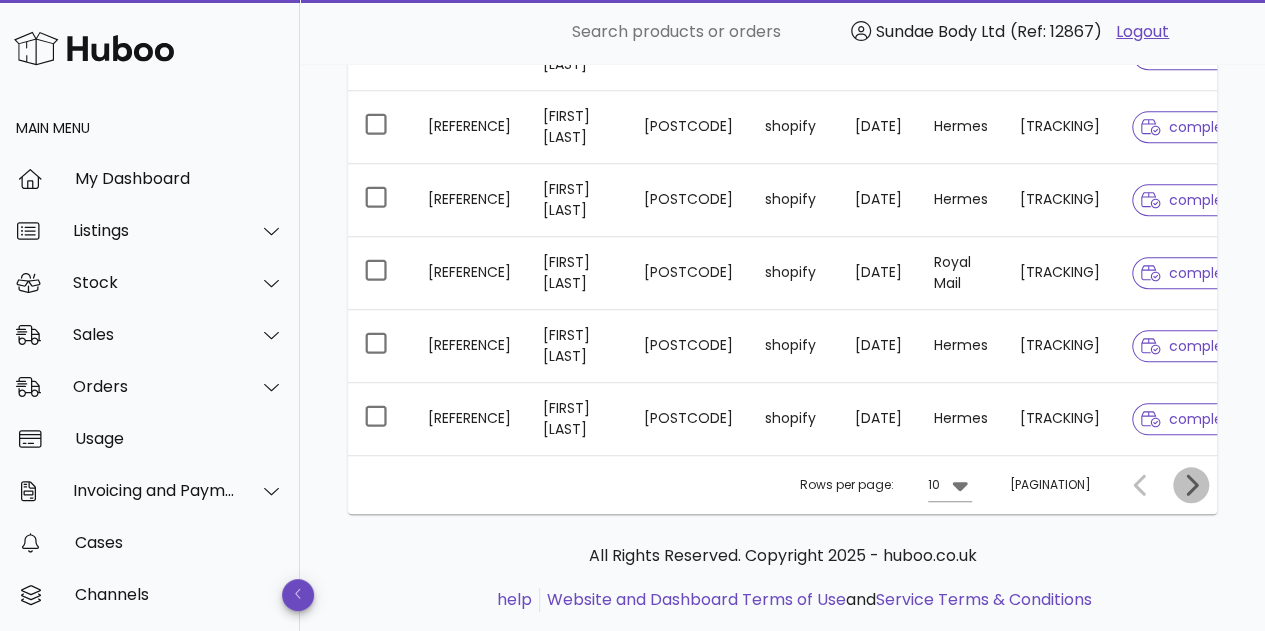 click 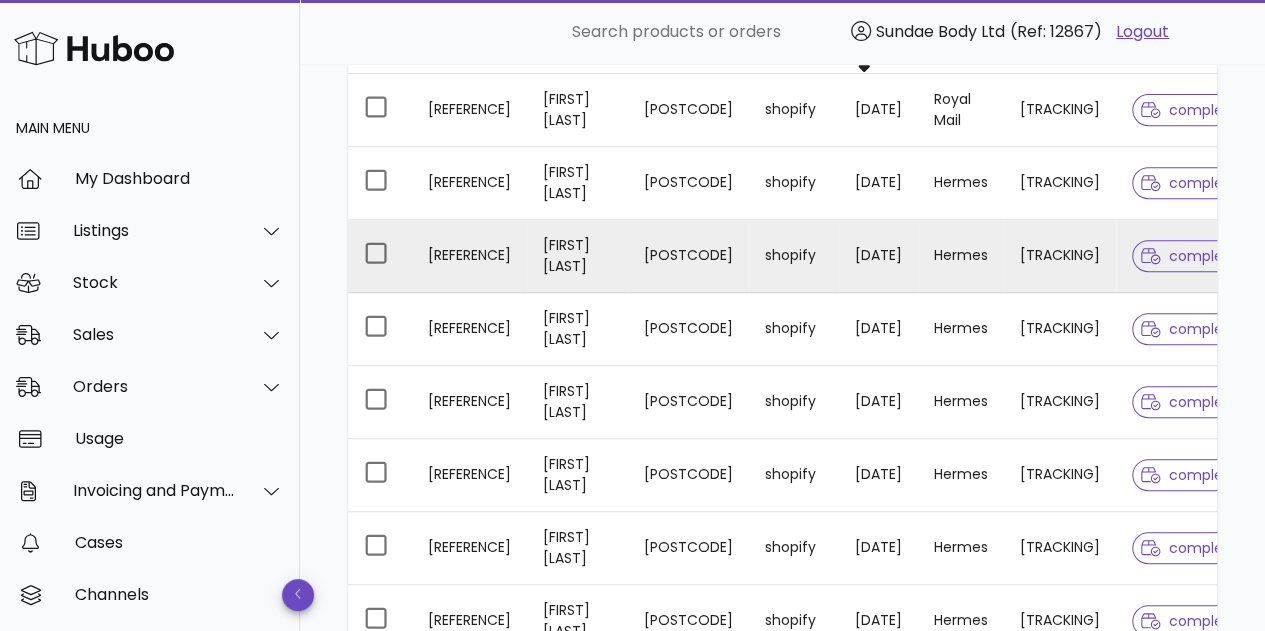 scroll, scrollTop: 600, scrollLeft: 0, axis: vertical 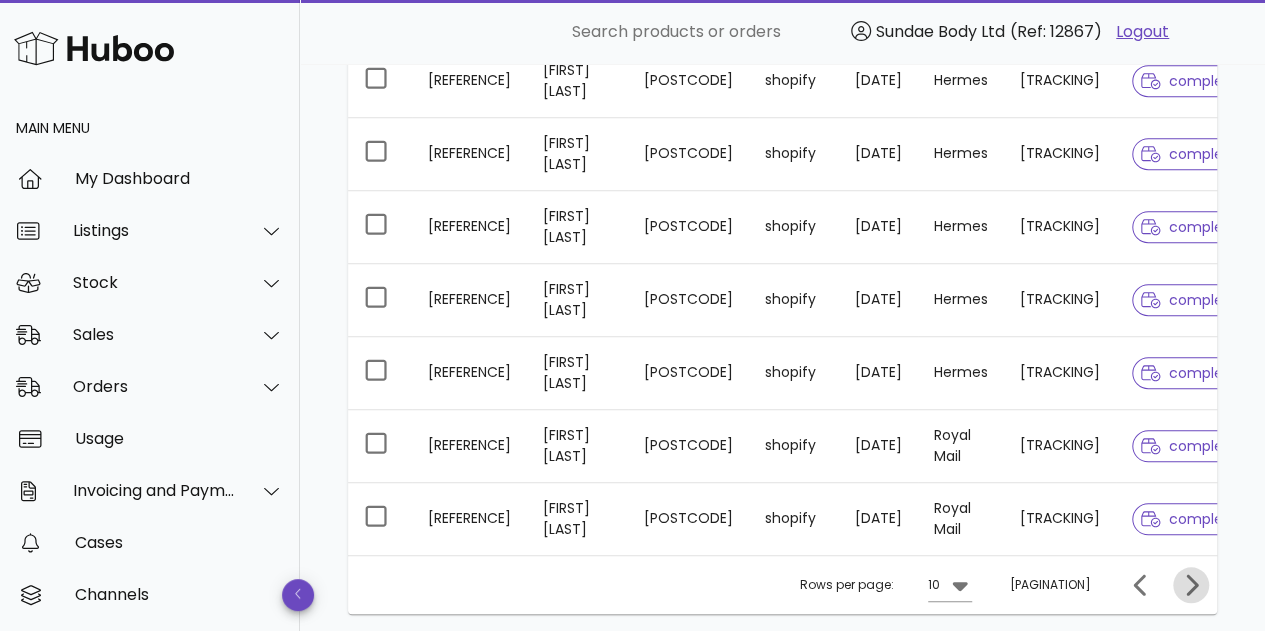 click 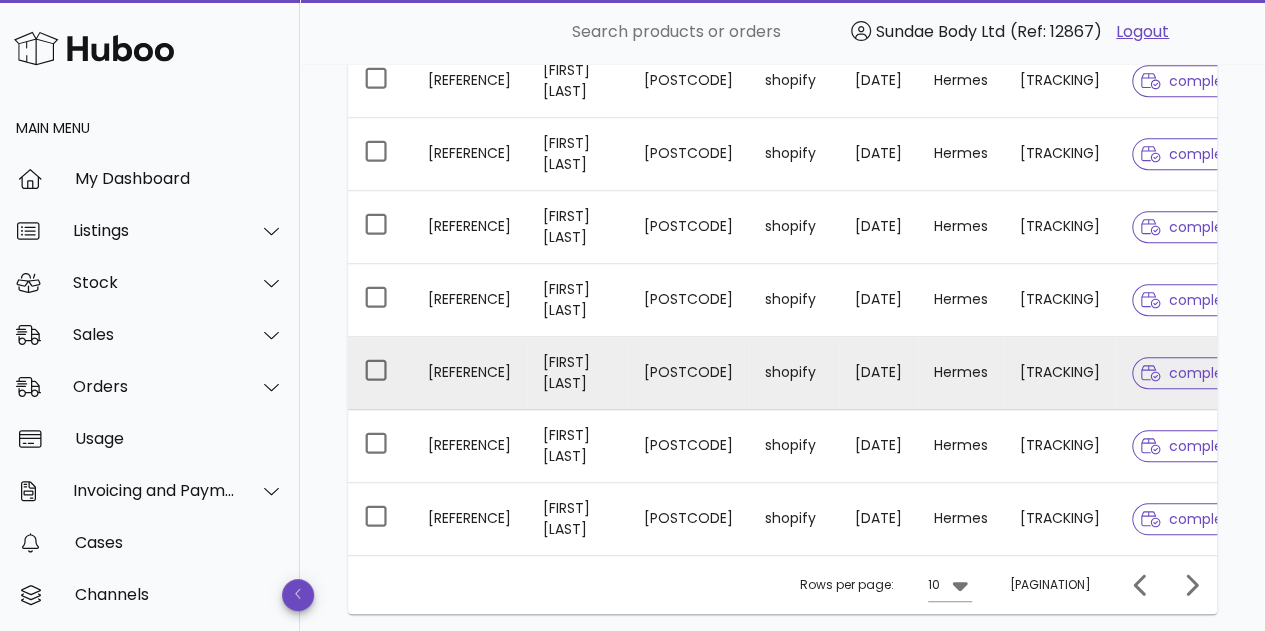 scroll, scrollTop: 700, scrollLeft: 0, axis: vertical 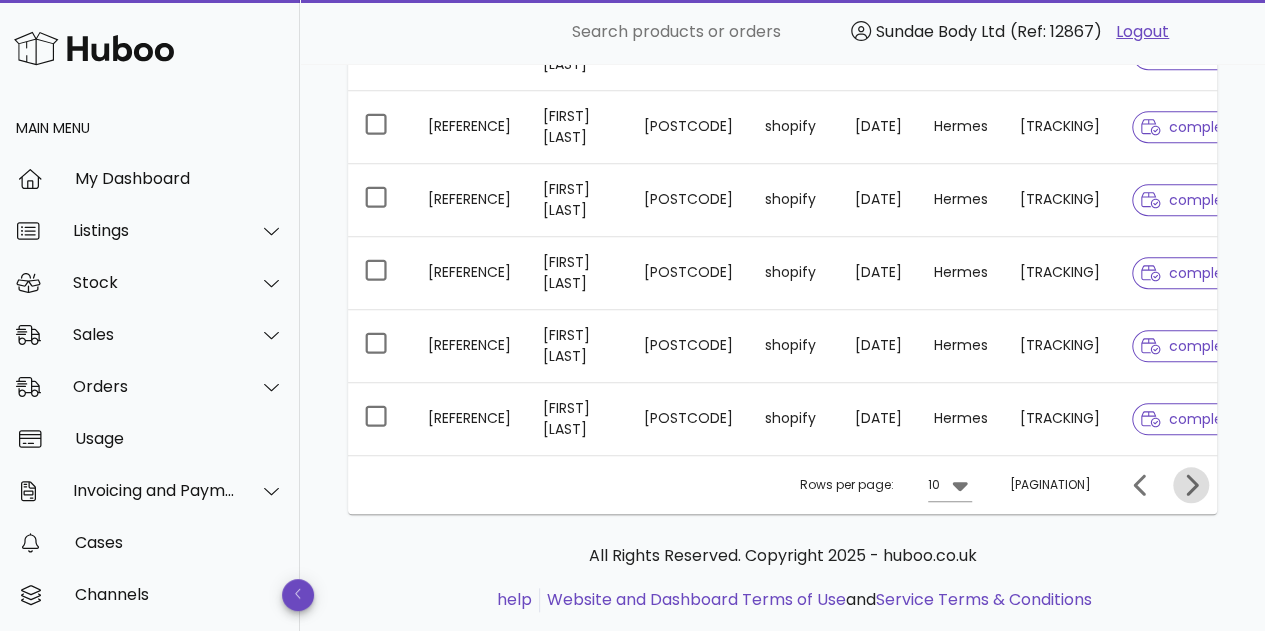click 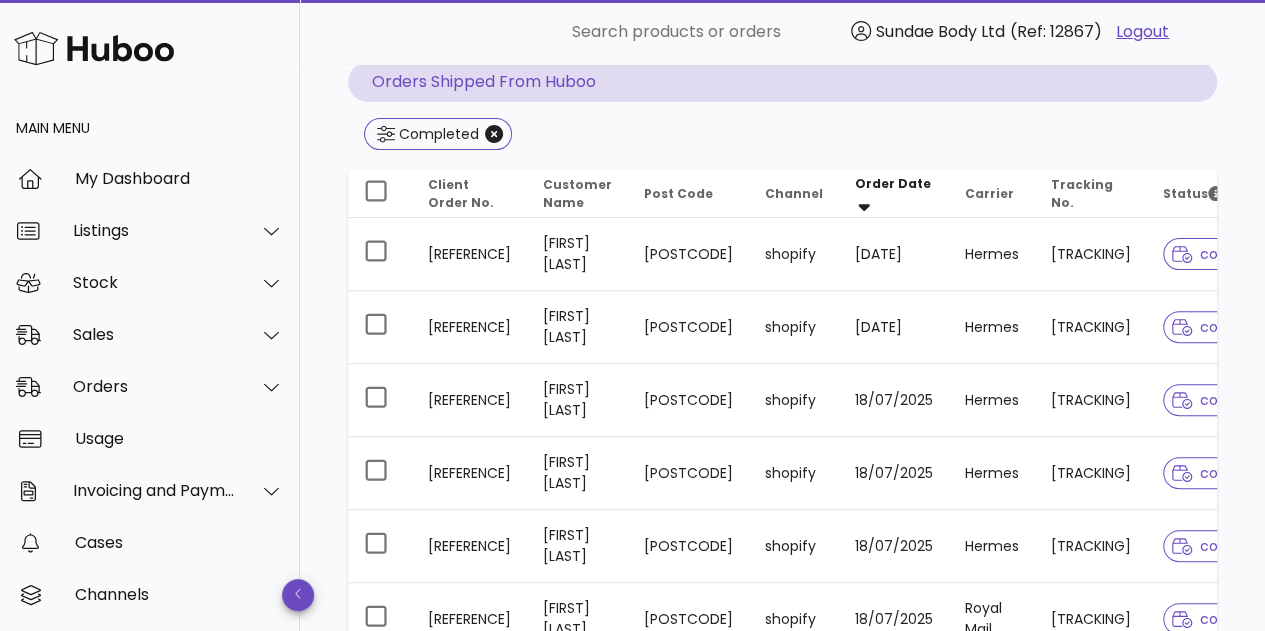 scroll, scrollTop: 100, scrollLeft: 0, axis: vertical 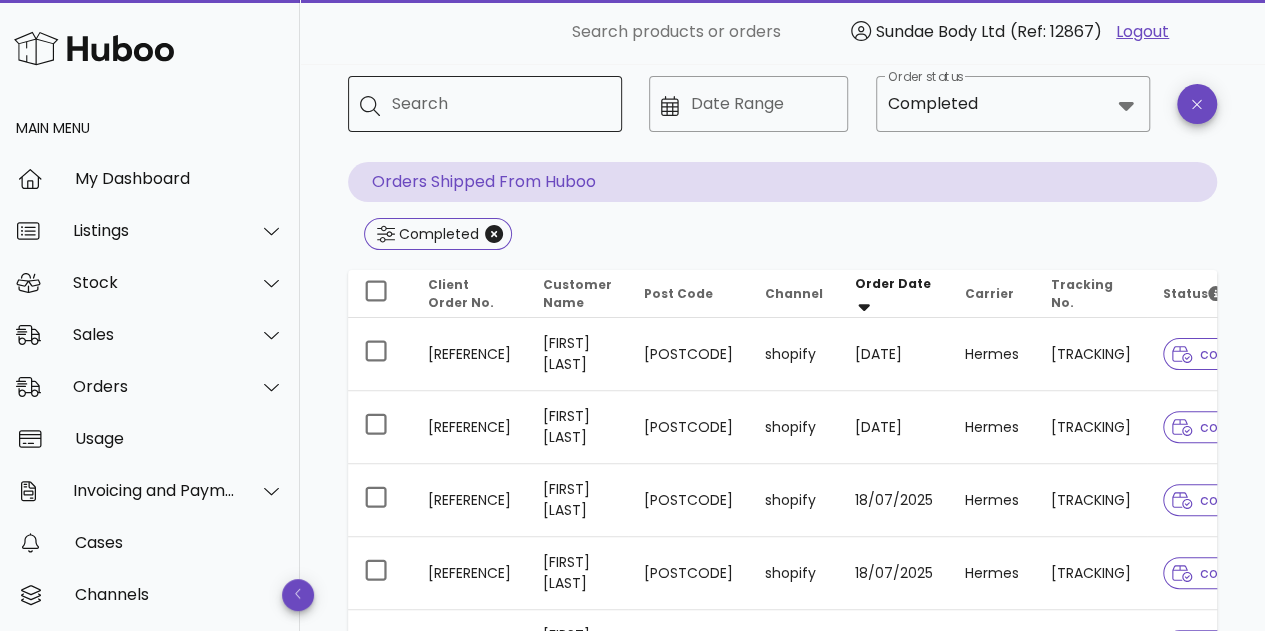 click on "Search" at bounding box center [499, 104] 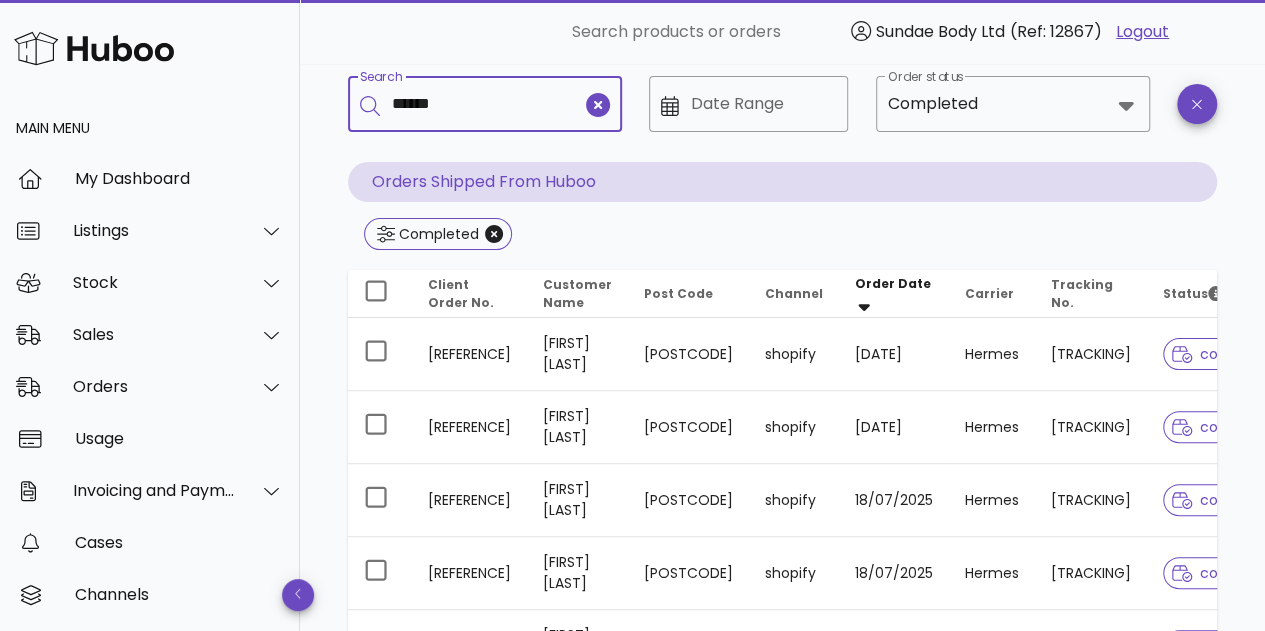type on "******" 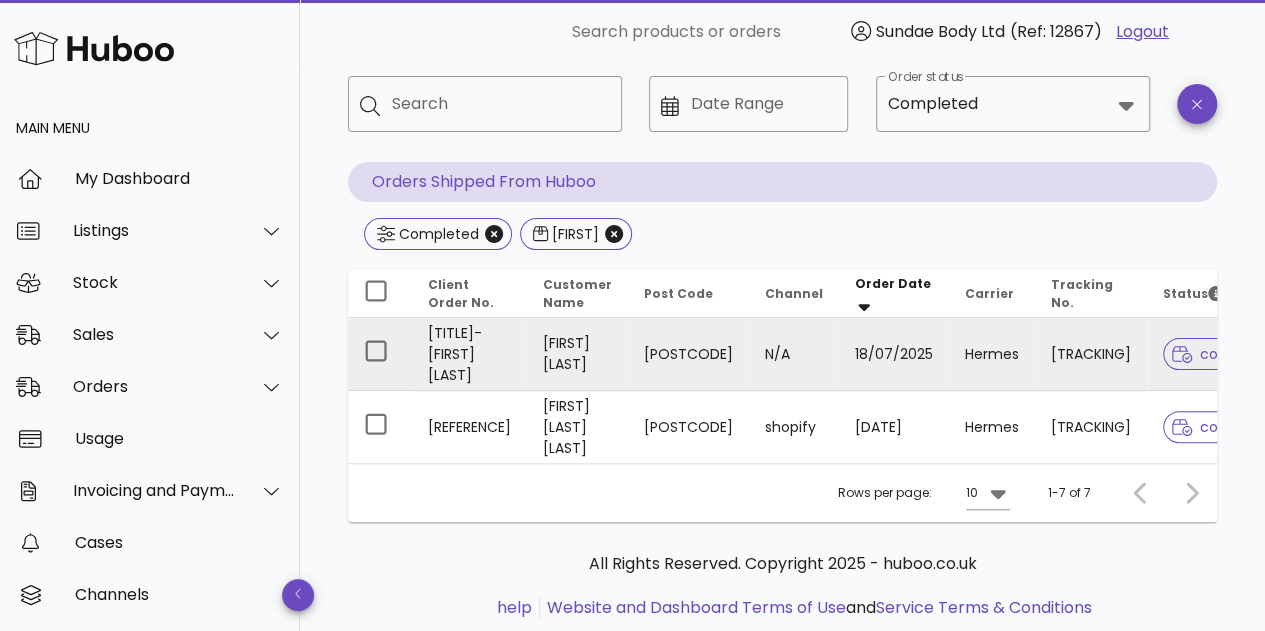 click on "N/A" at bounding box center [794, 354] 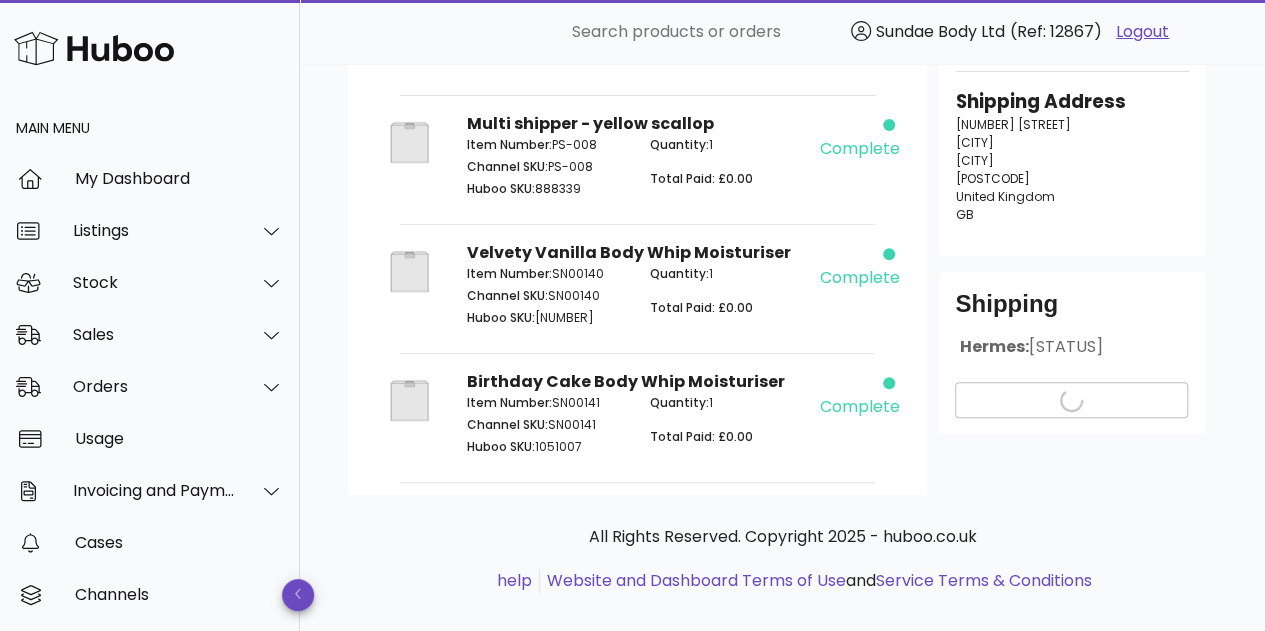 scroll, scrollTop: 277, scrollLeft: 0, axis: vertical 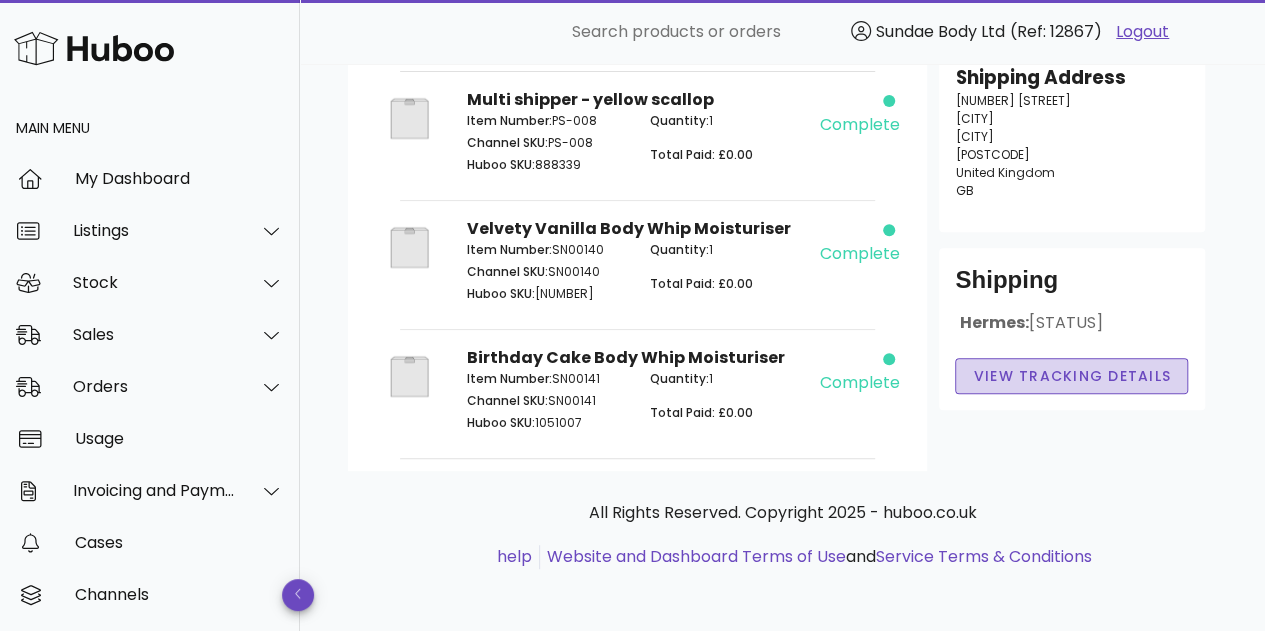 click on "View Tracking details" at bounding box center [1071, 376] 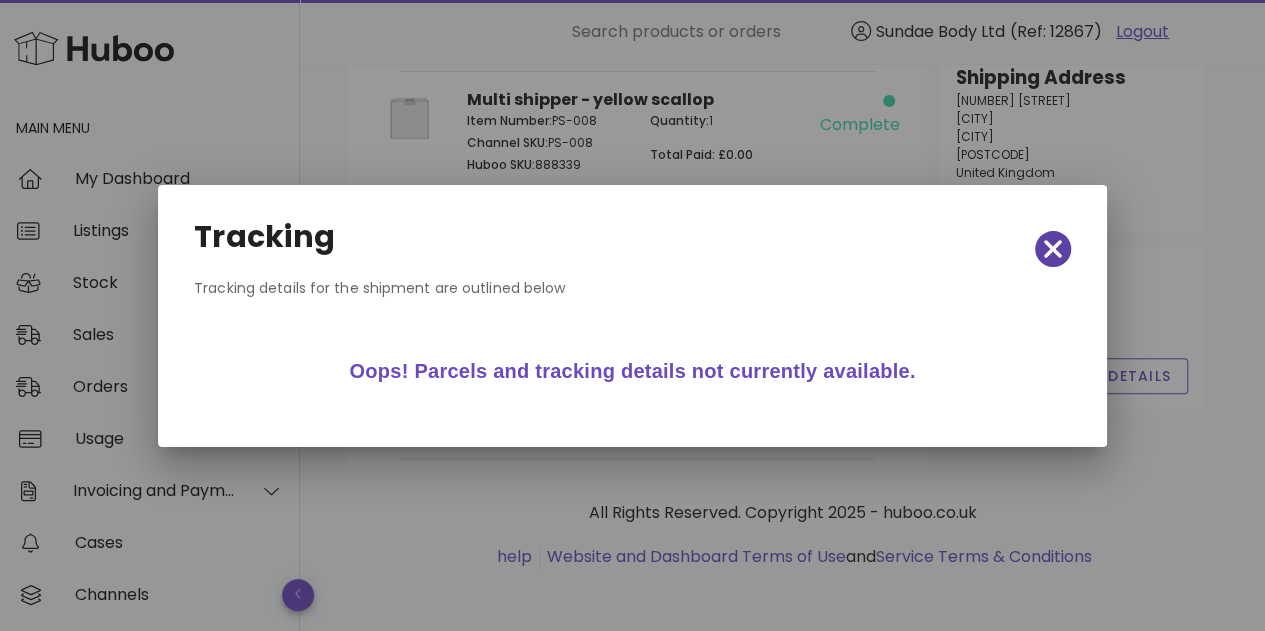 click 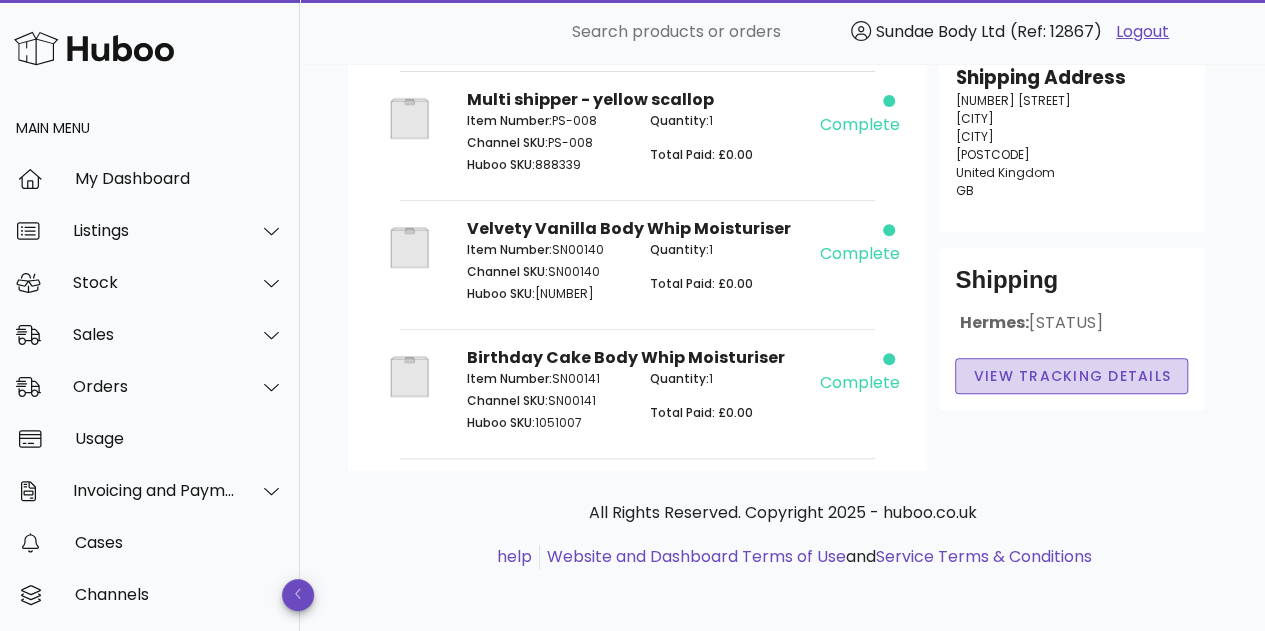 click on "View Tracking details" at bounding box center (1071, 376) 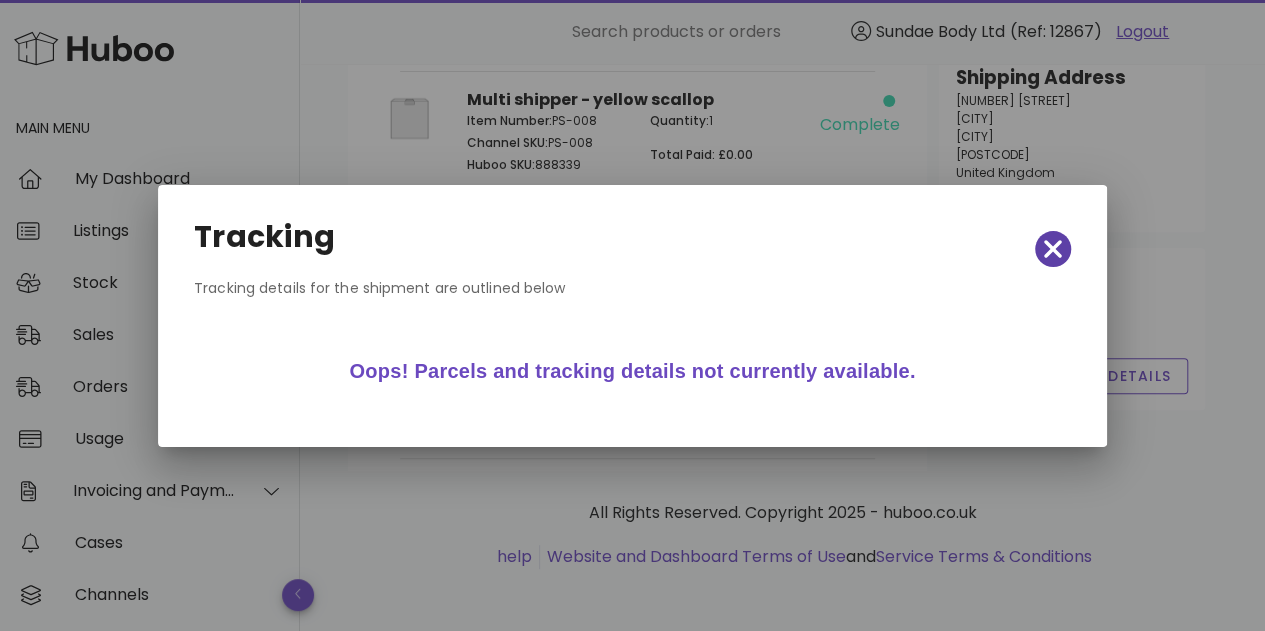 click 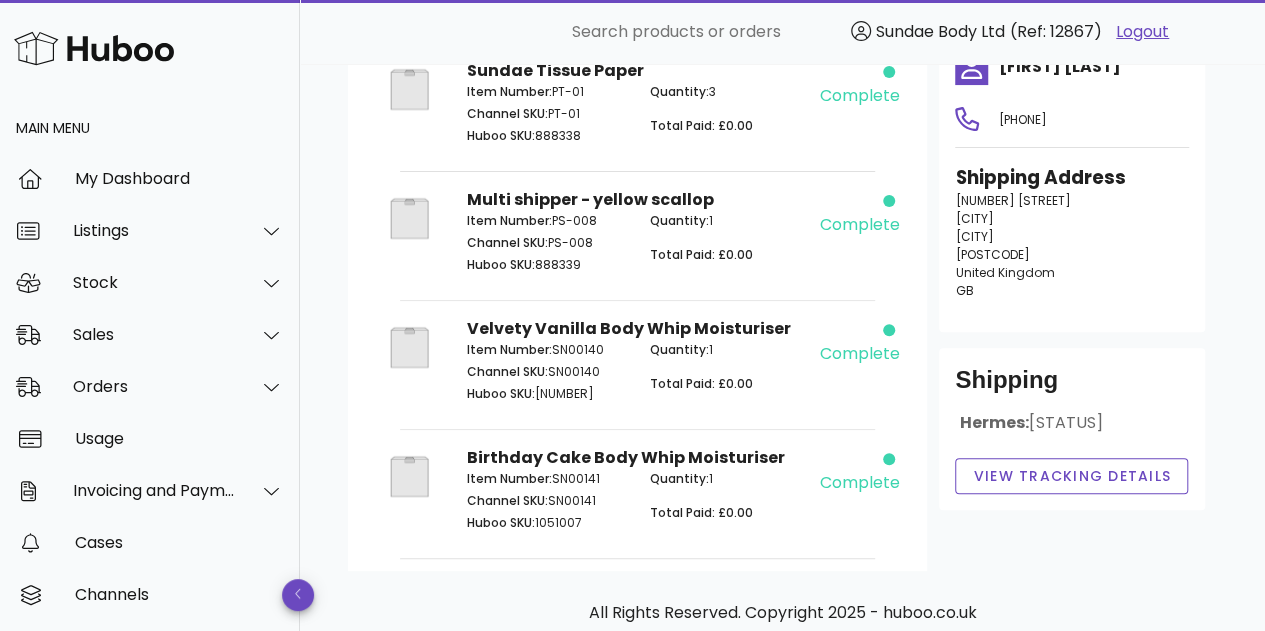 scroll, scrollTop: 277, scrollLeft: 0, axis: vertical 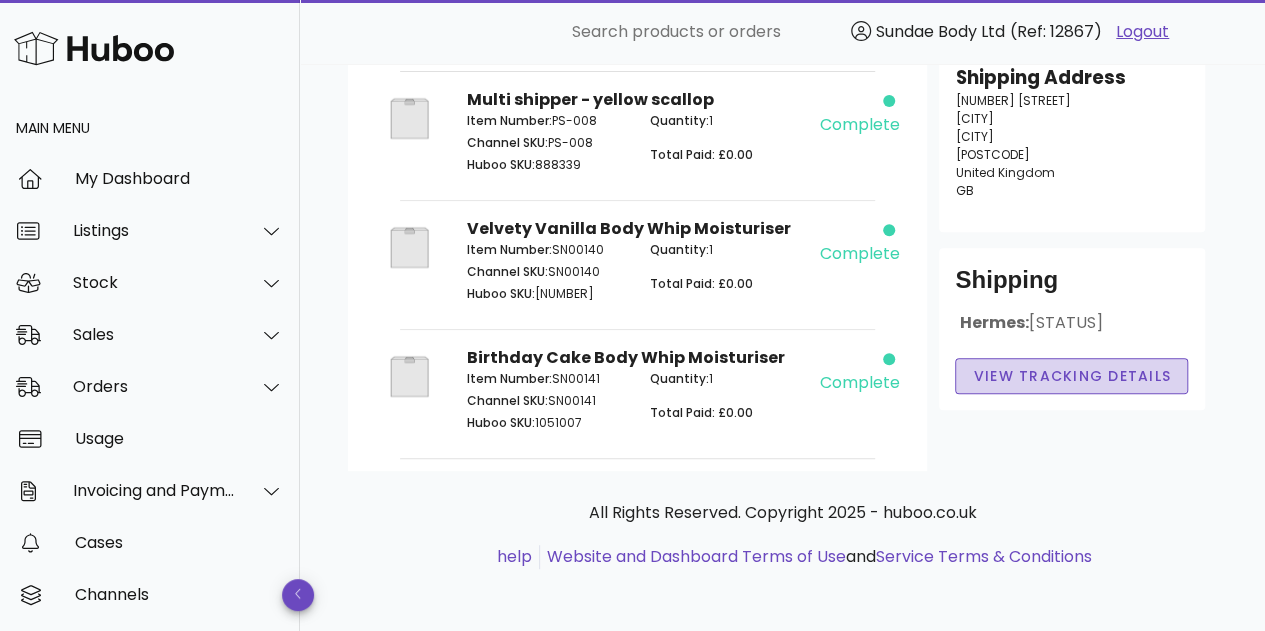 click on "View Tracking details" at bounding box center [1071, 376] 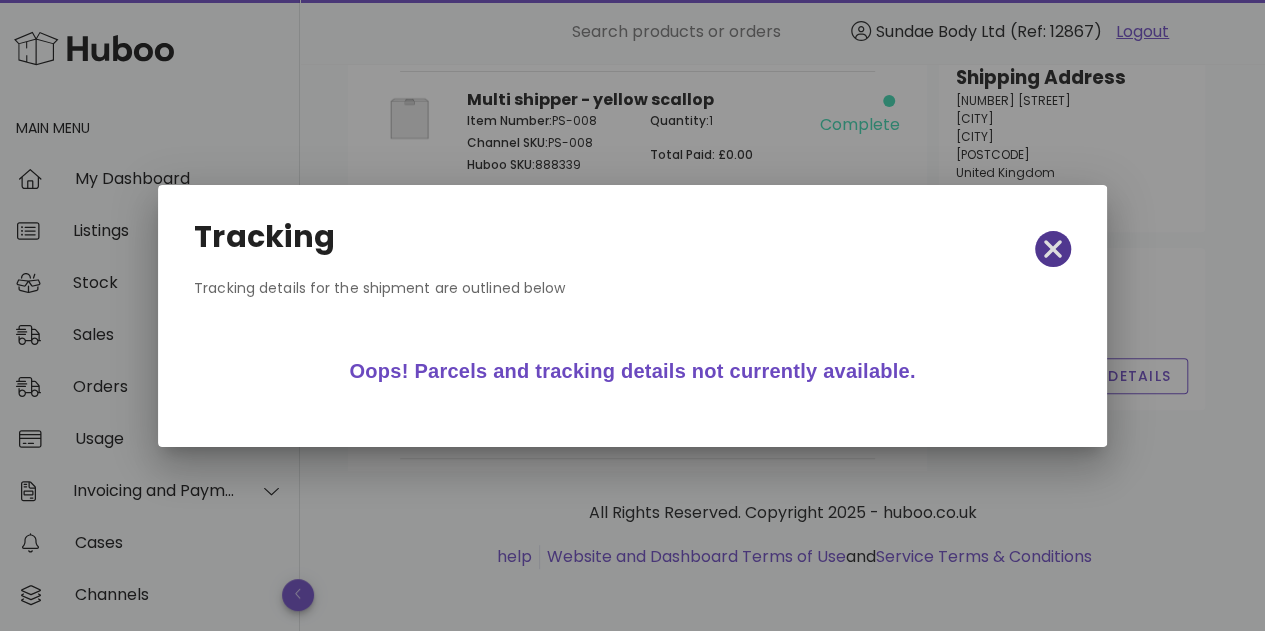 click 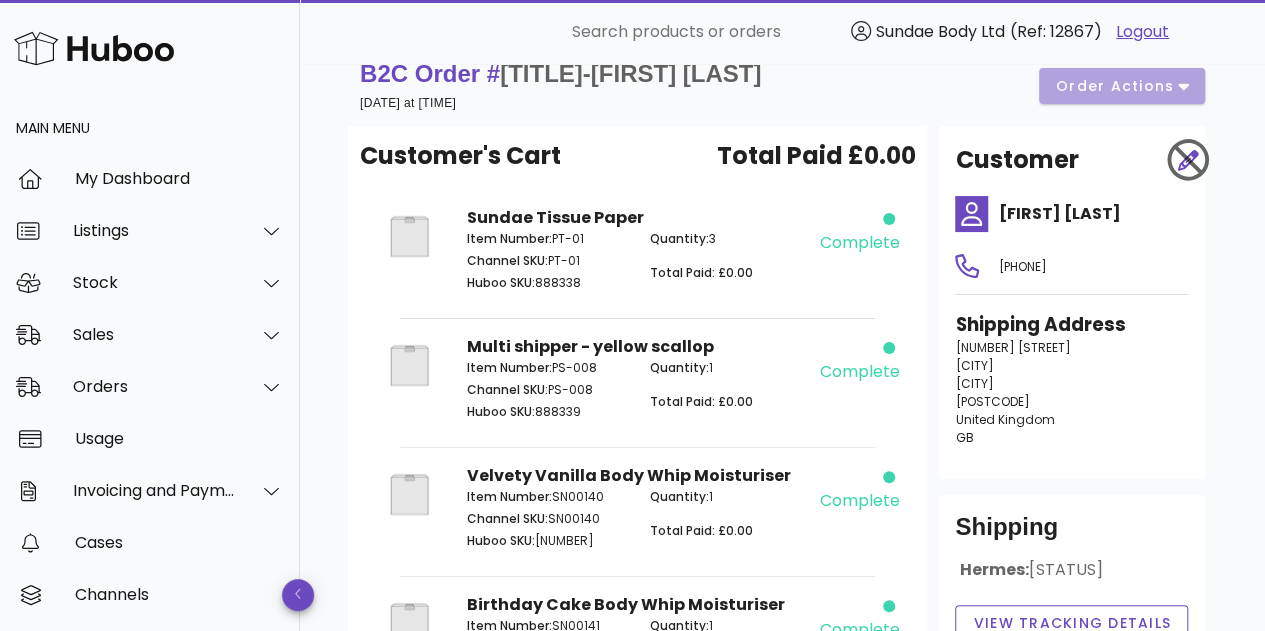 scroll, scrollTop: 0, scrollLeft: 0, axis: both 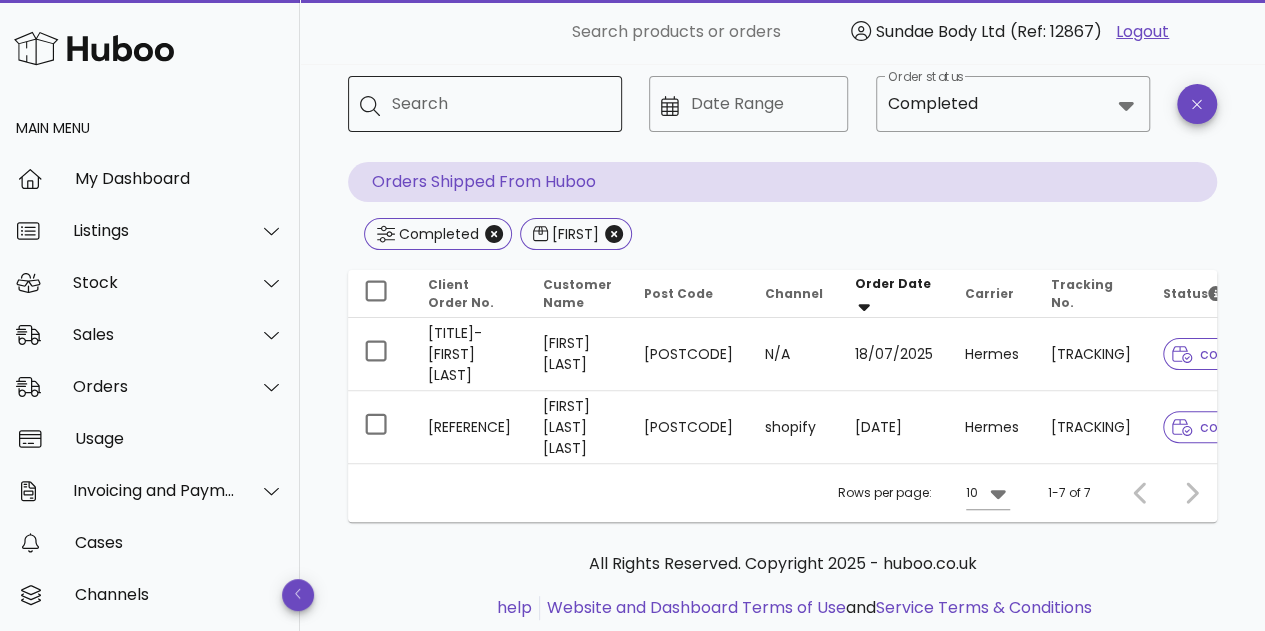 click on "Search" at bounding box center [499, 104] 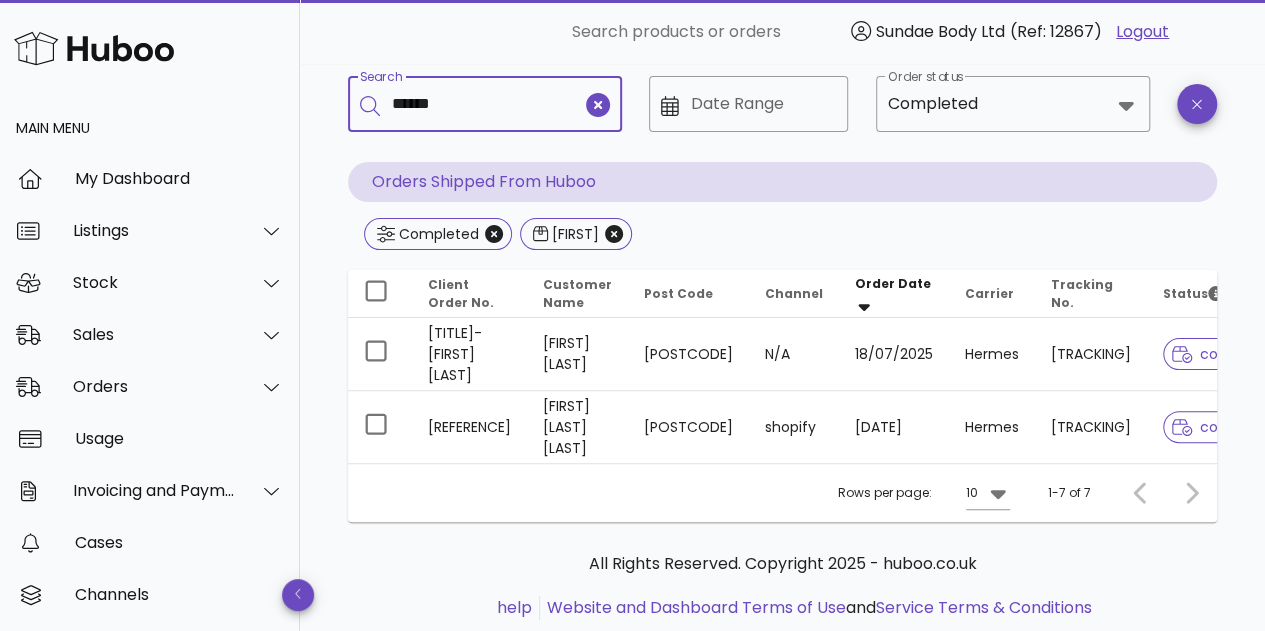 type on "******" 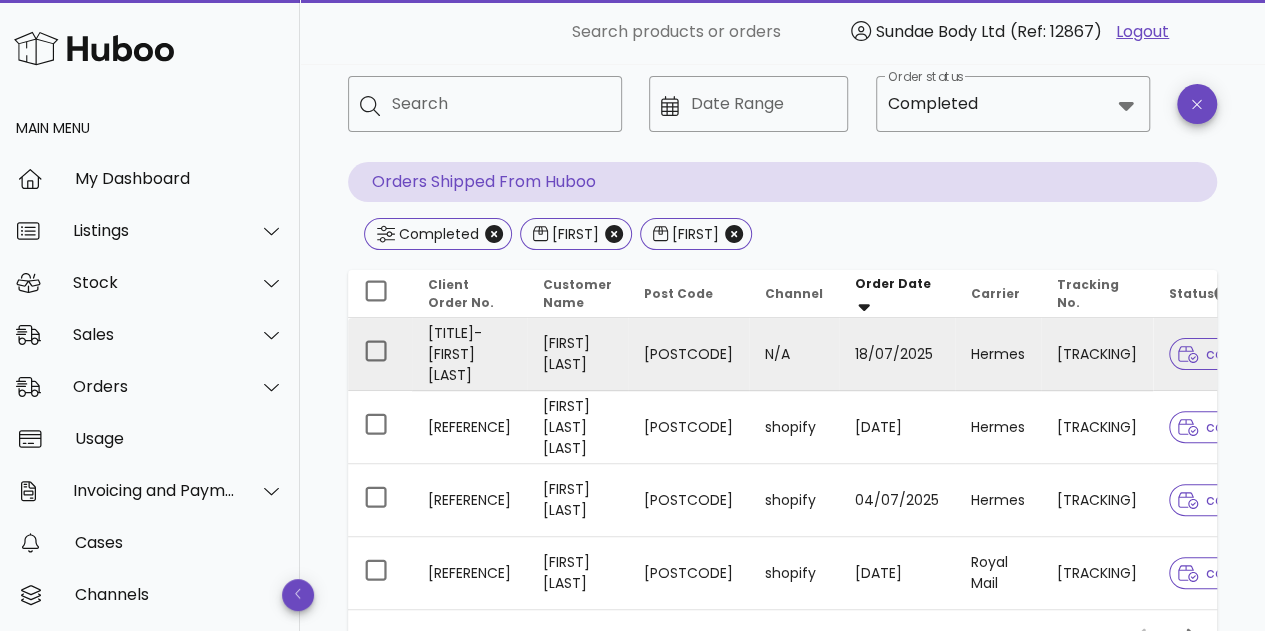 drag, startPoint x: 1122, startPoint y: 365, endPoint x: 976, endPoint y: 366, distance: 146.00342 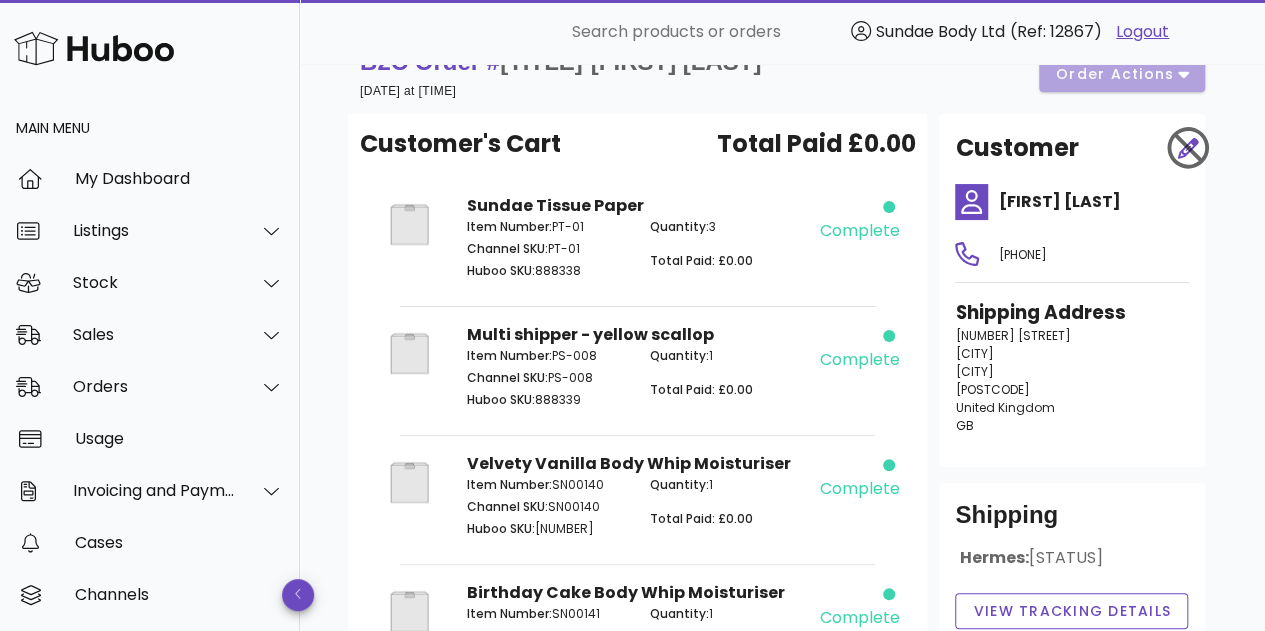 scroll, scrollTop: 0, scrollLeft: 0, axis: both 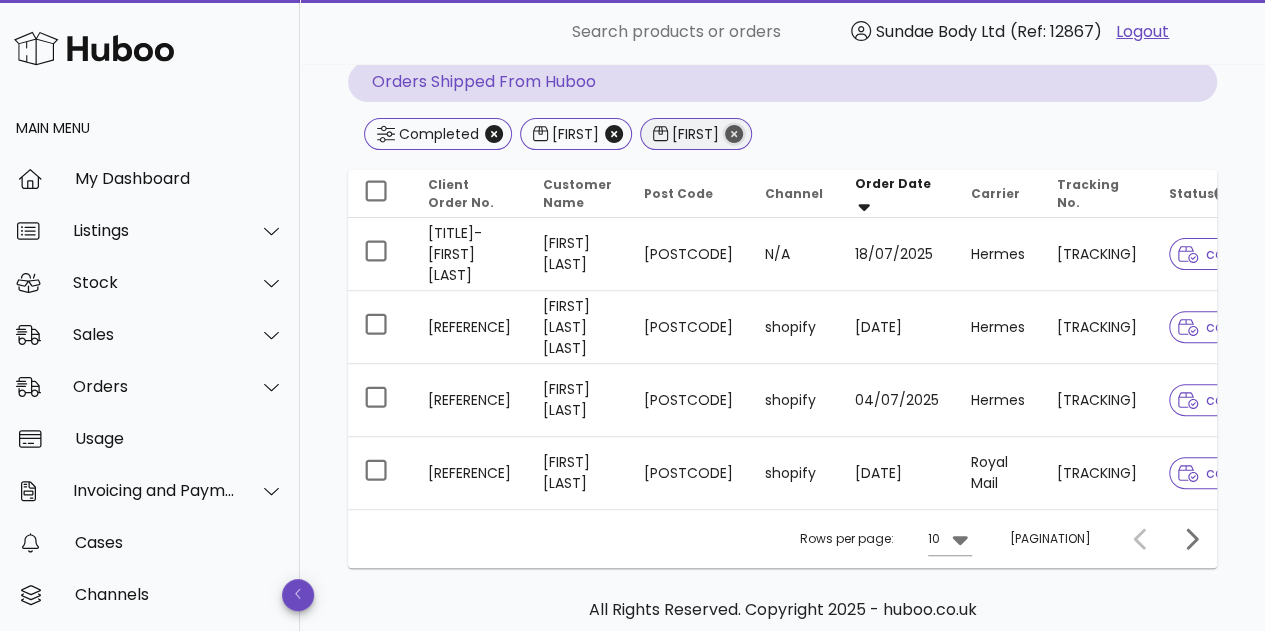 click 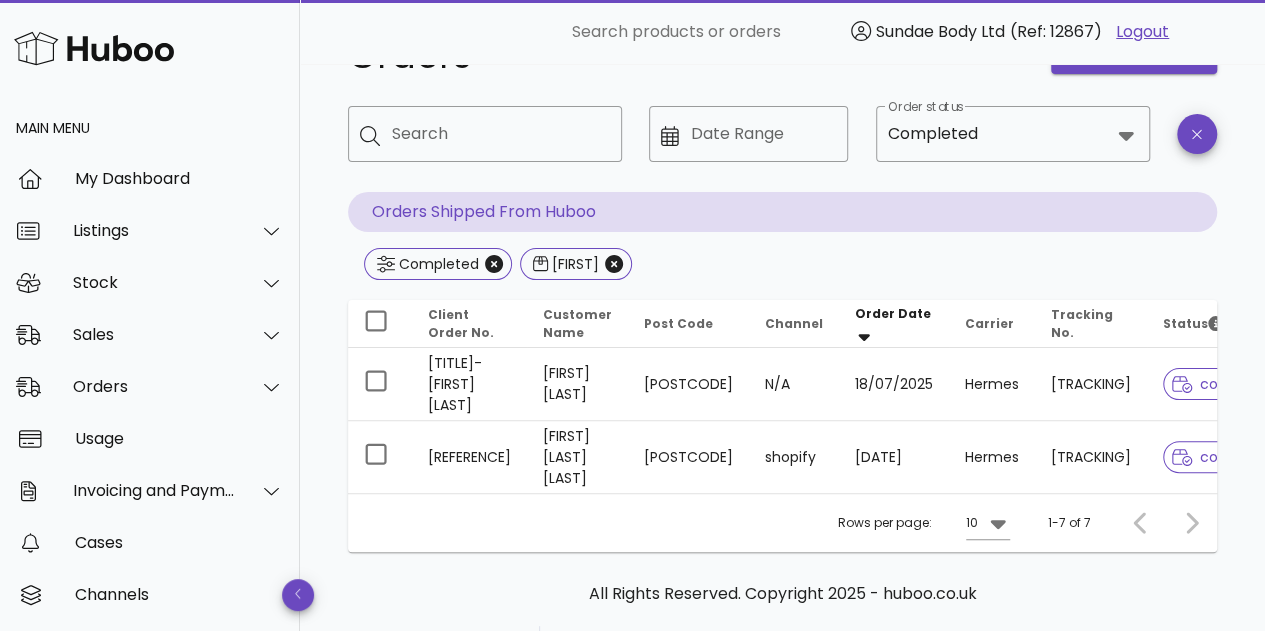scroll, scrollTop: 0, scrollLeft: 0, axis: both 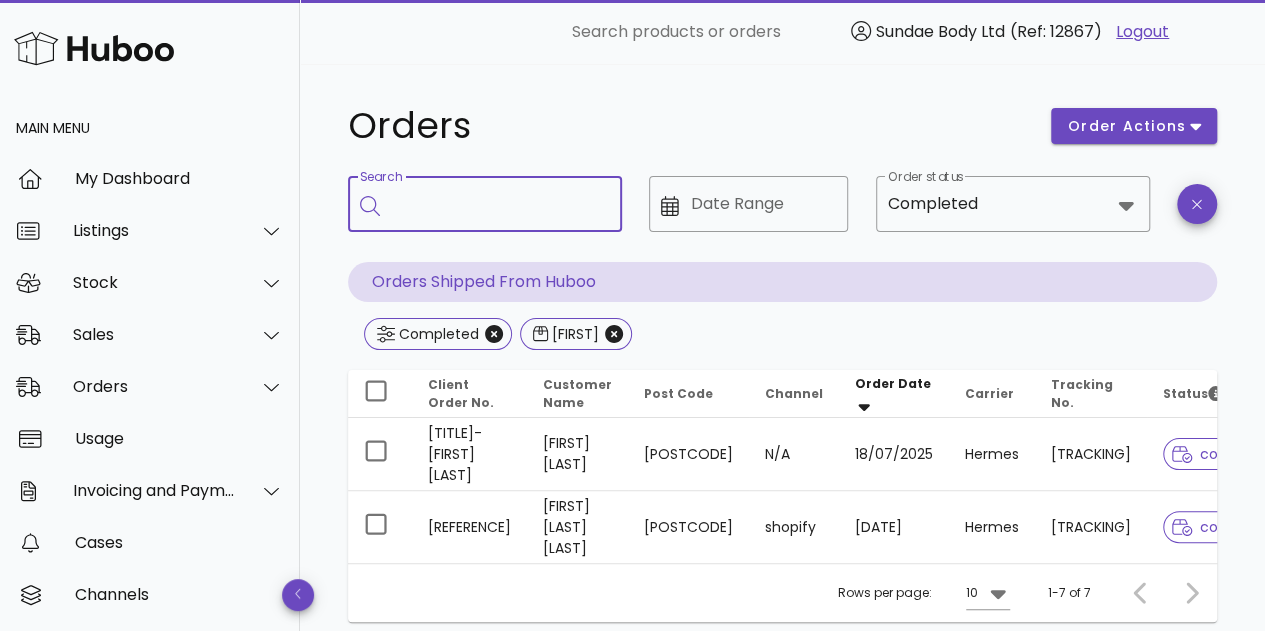 click on "Search" at bounding box center [499, 204] 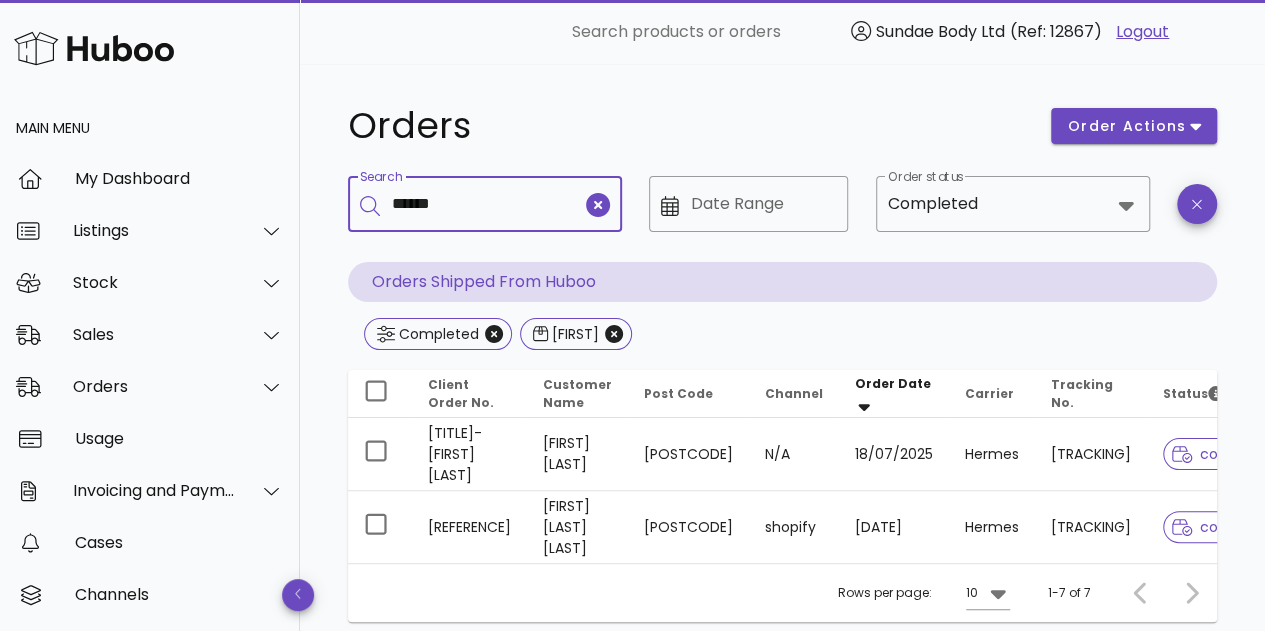 type on "******" 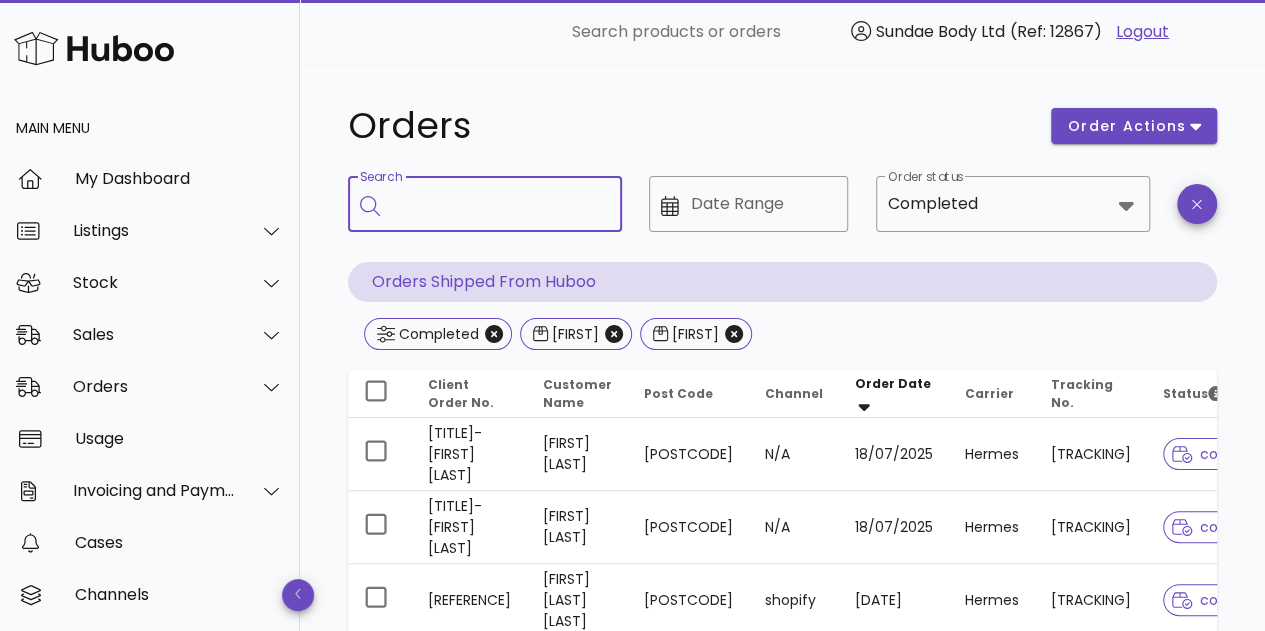 click on "Search" at bounding box center (499, 204) 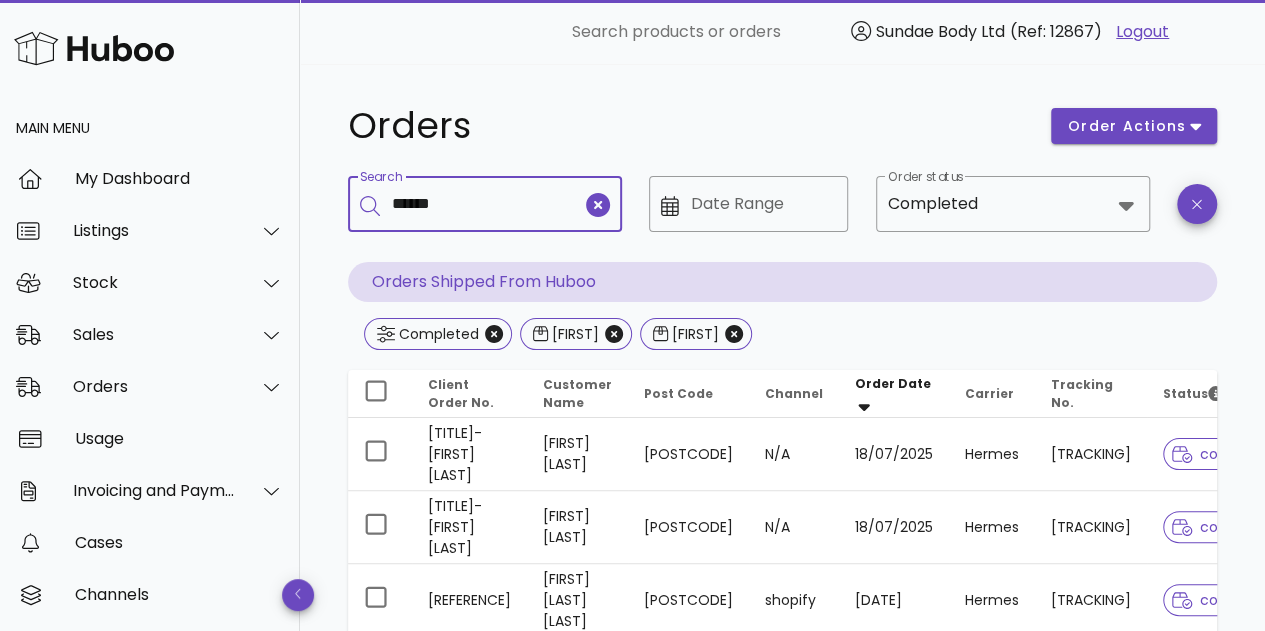 type on "******" 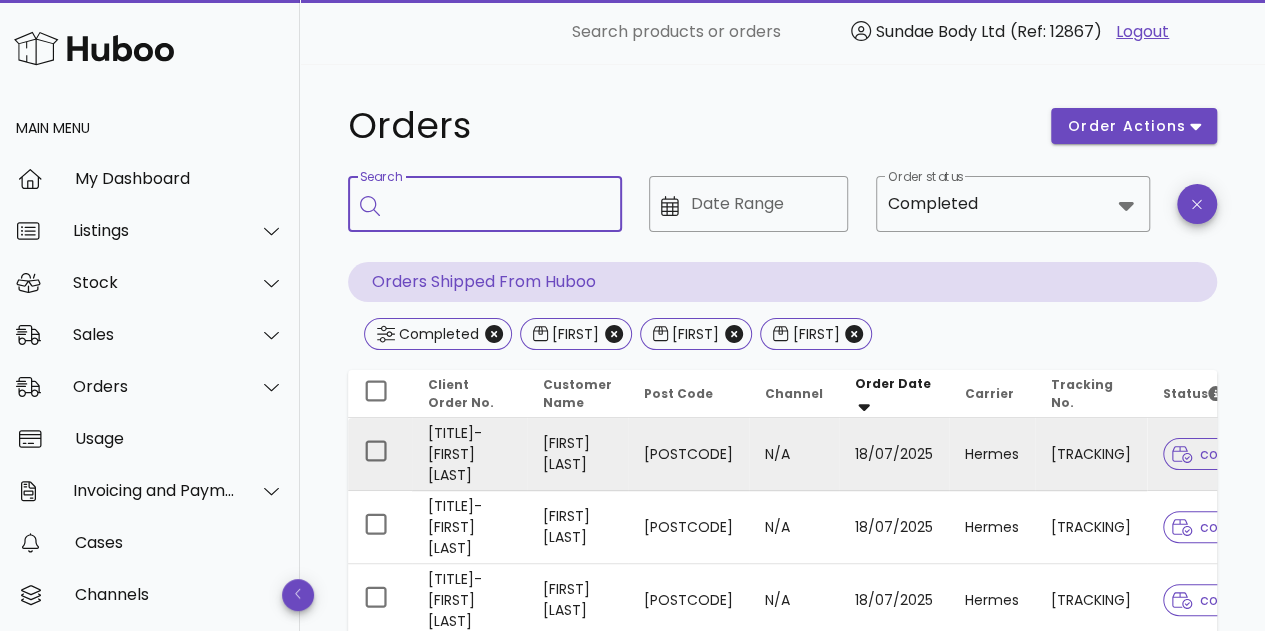 click on "[TRACKING]" at bounding box center [1091, 454] 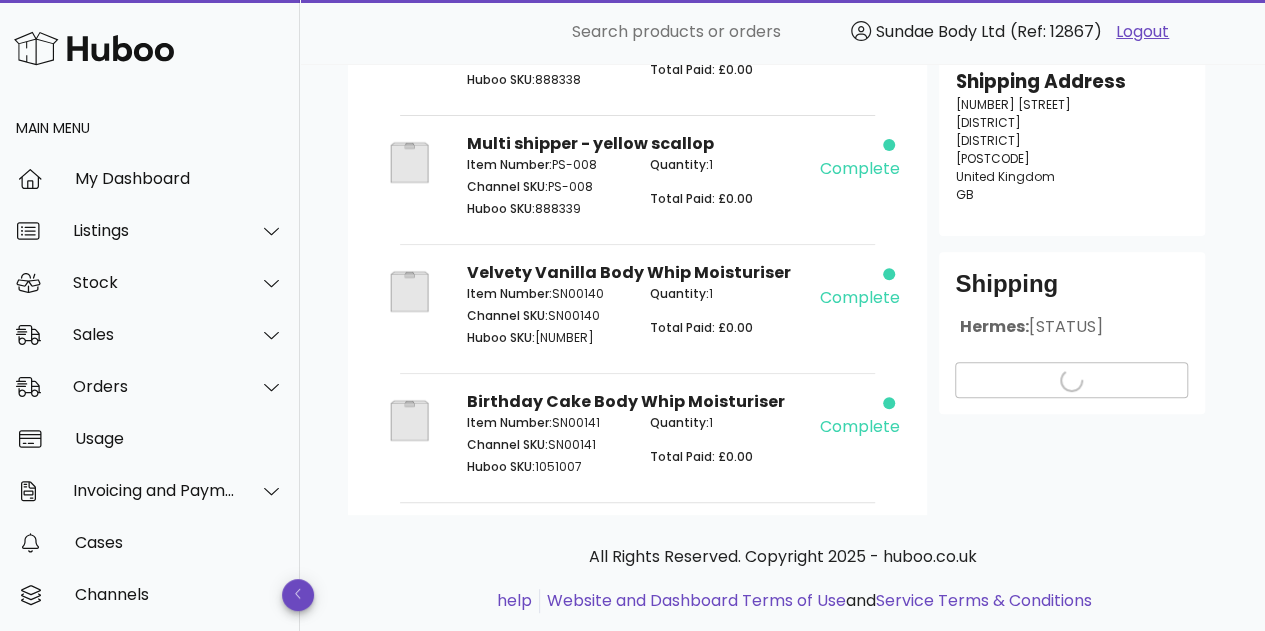 scroll, scrollTop: 277, scrollLeft: 0, axis: vertical 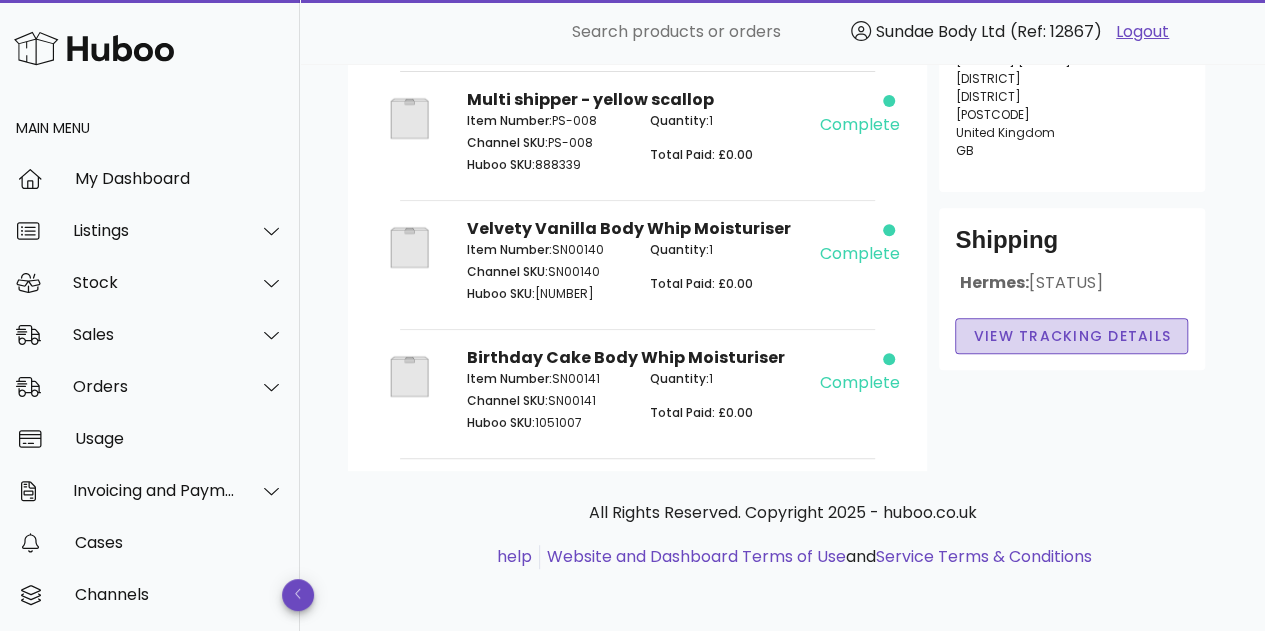 click on "View Tracking details" at bounding box center (1071, 336) 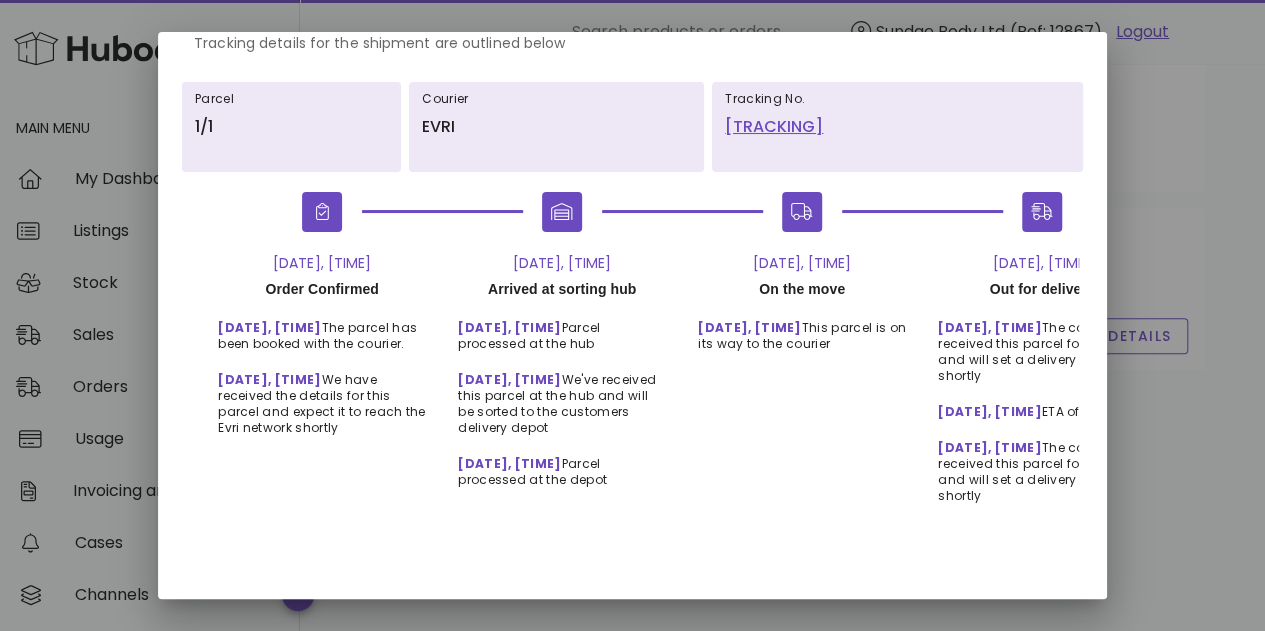 scroll, scrollTop: 97, scrollLeft: 0, axis: vertical 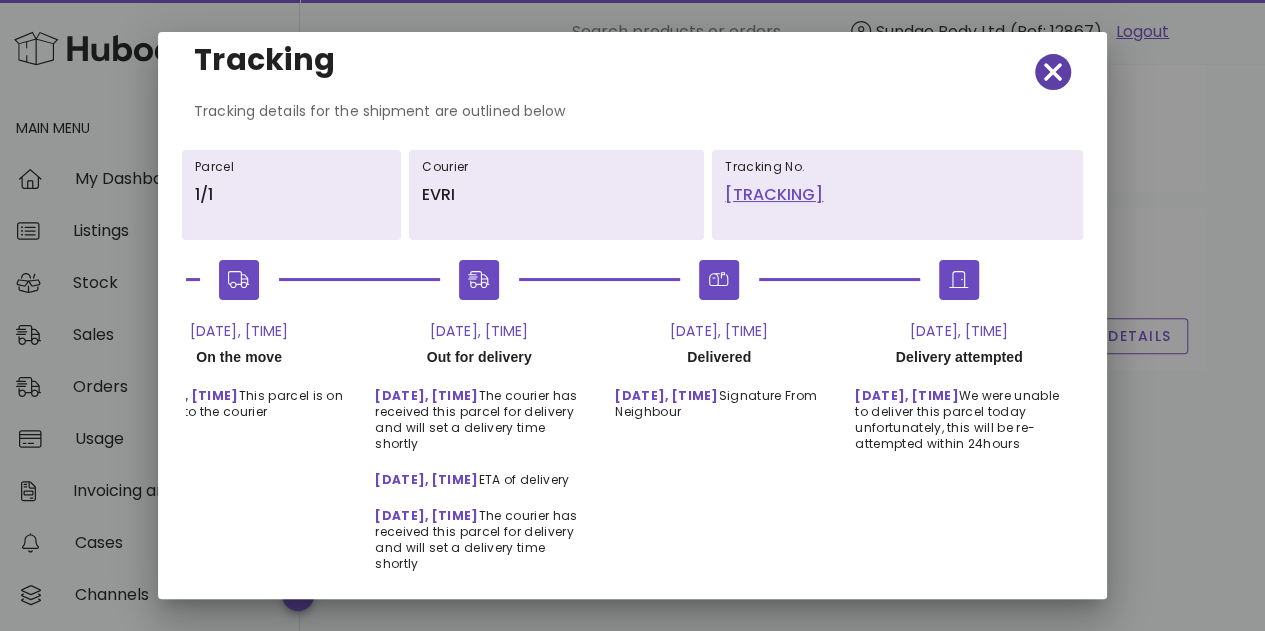 click at bounding box center [1053, 72] 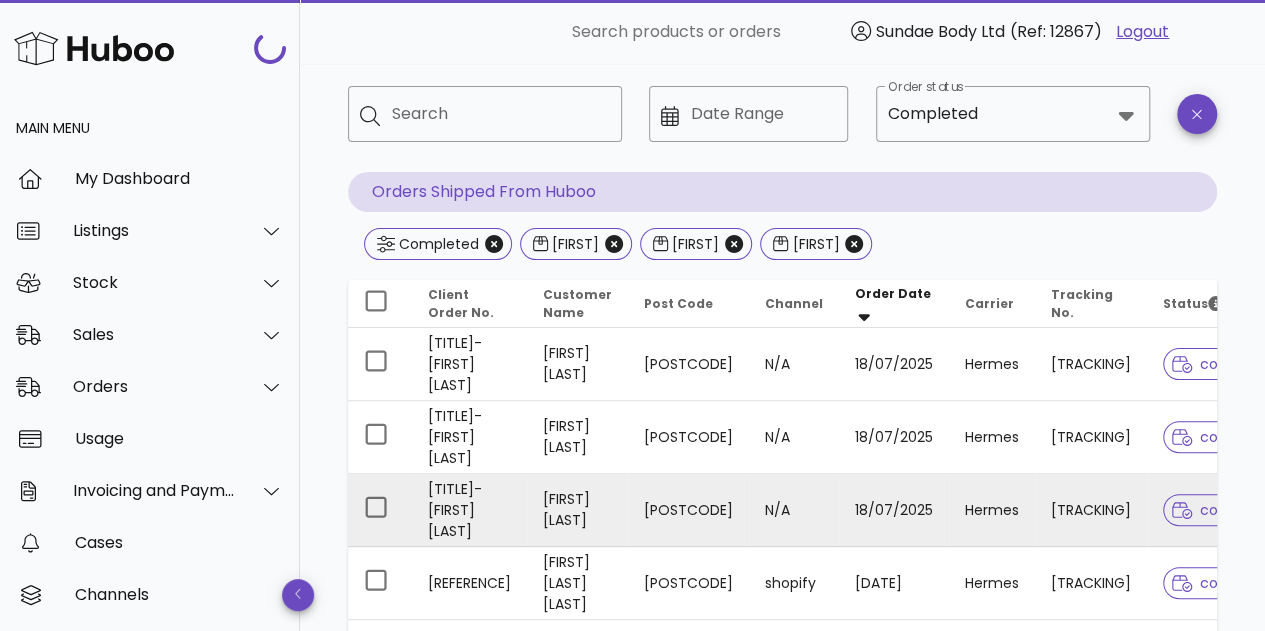scroll, scrollTop: 200, scrollLeft: 0, axis: vertical 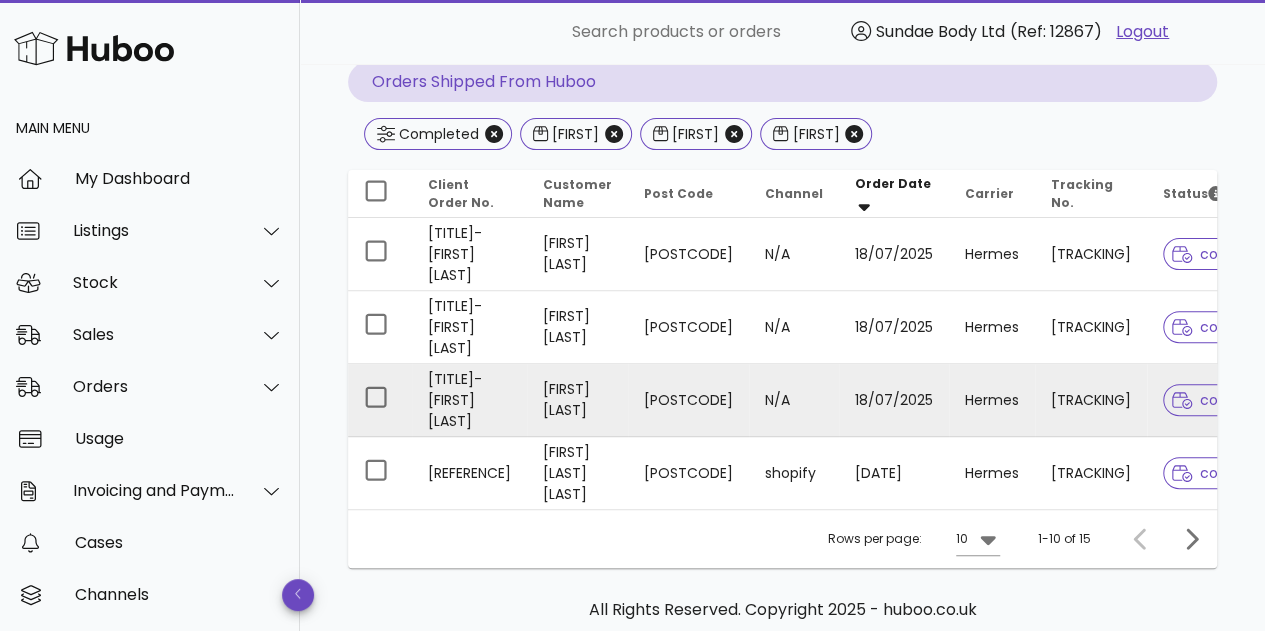 click on "[TRACKING]" at bounding box center (1091, 400) 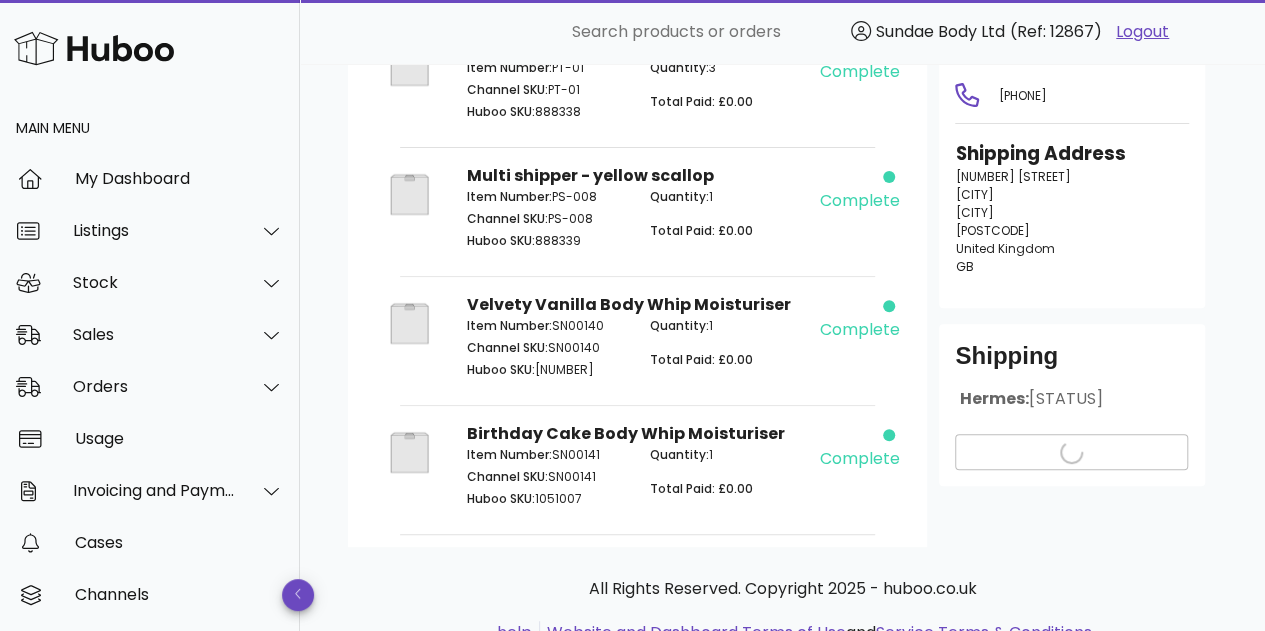 scroll, scrollTop: 277, scrollLeft: 0, axis: vertical 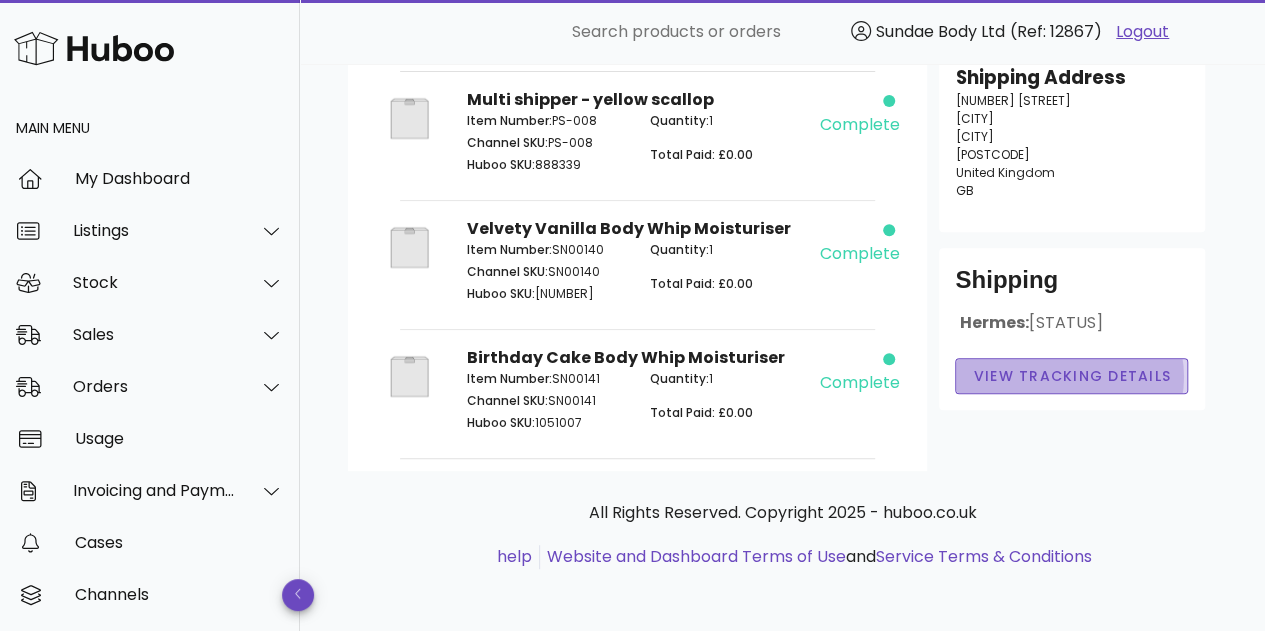 click on "View Tracking details" at bounding box center (1071, 376) 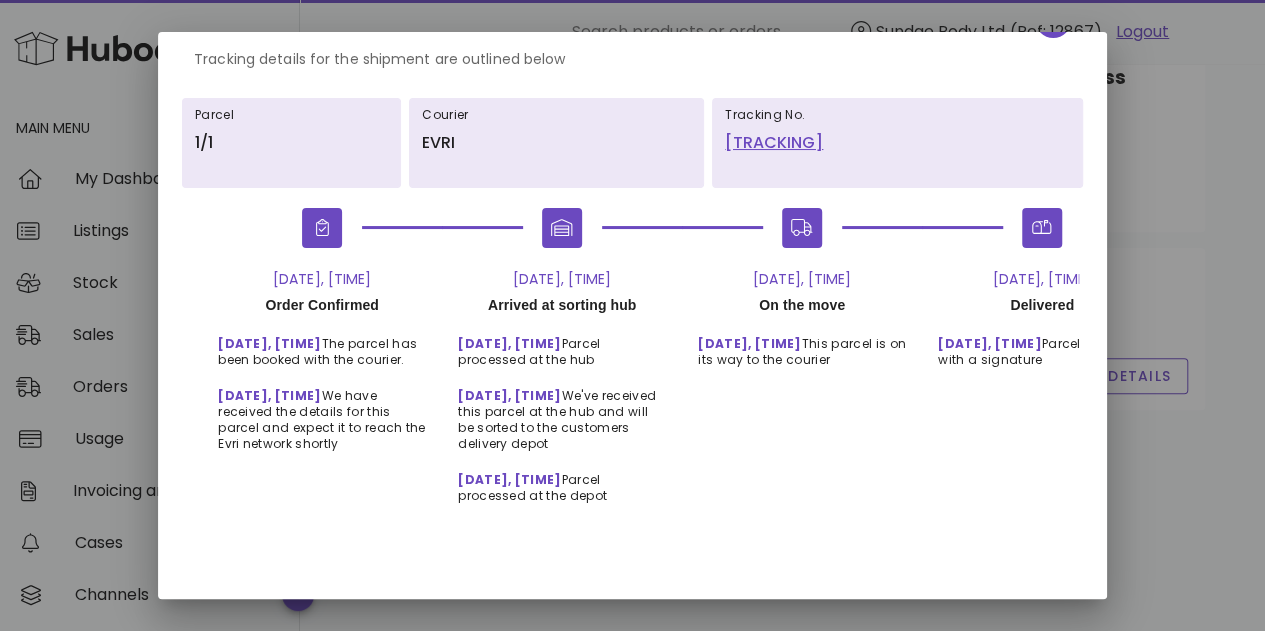 scroll, scrollTop: 90, scrollLeft: 0, axis: vertical 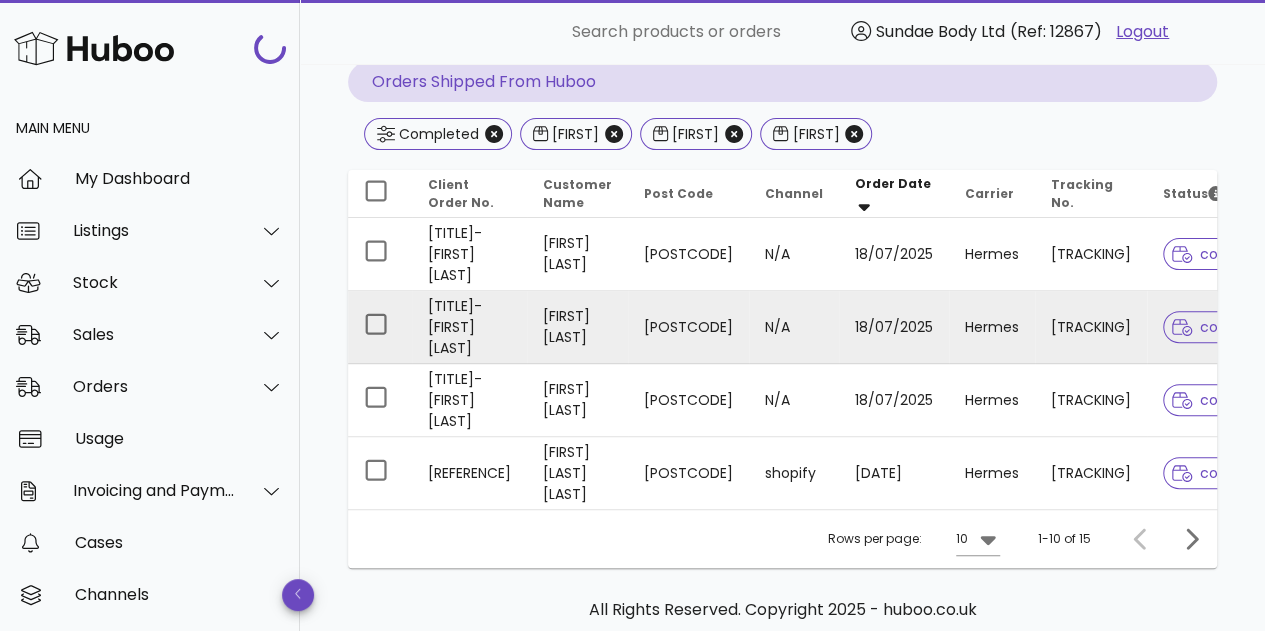 click on "[FIRST] [LAST]" at bounding box center [577, 327] 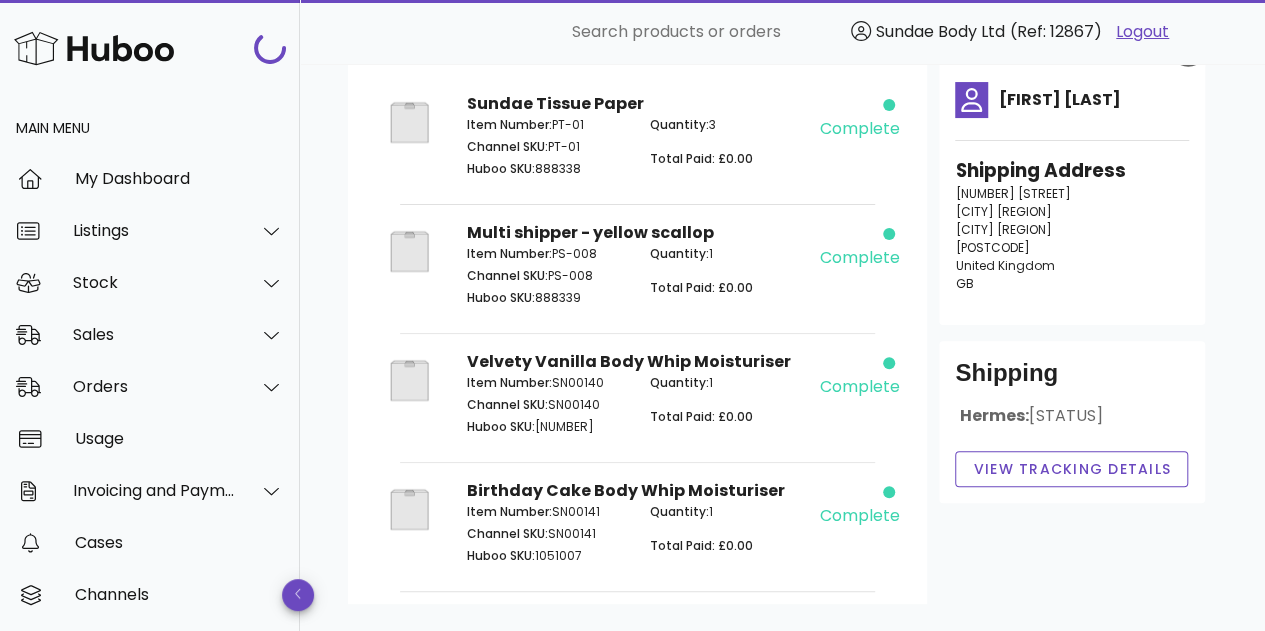 scroll, scrollTop: 277, scrollLeft: 0, axis: vertical 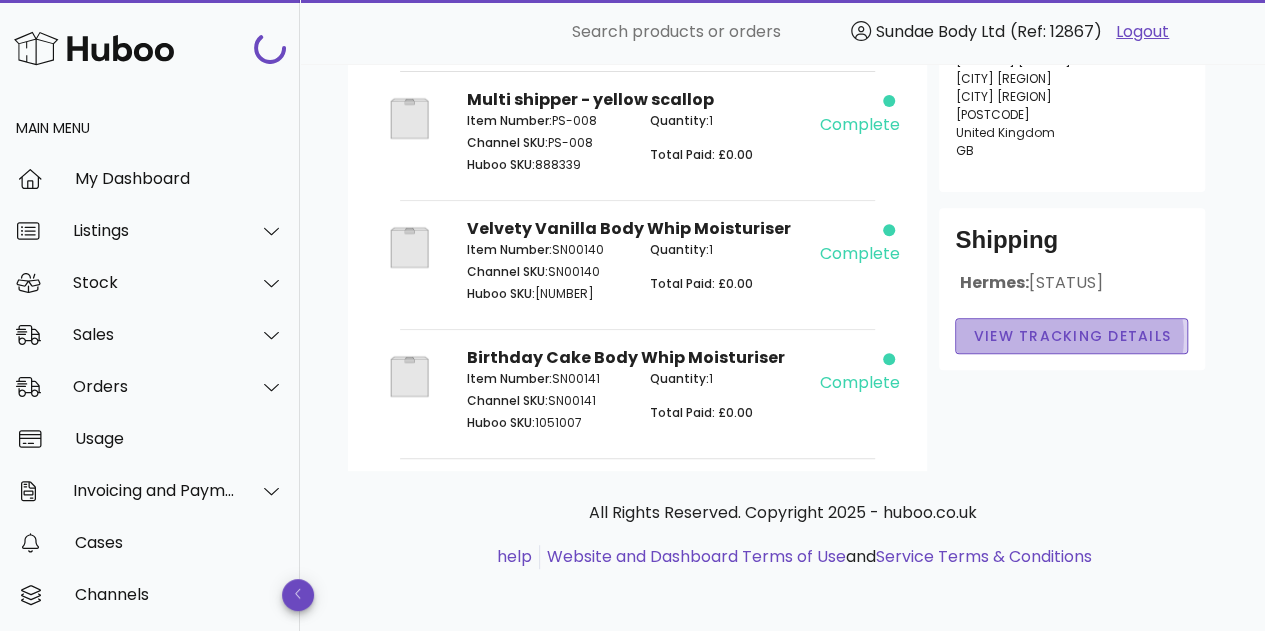 click on "View Tracking details" at bounding box center (1071, 336) 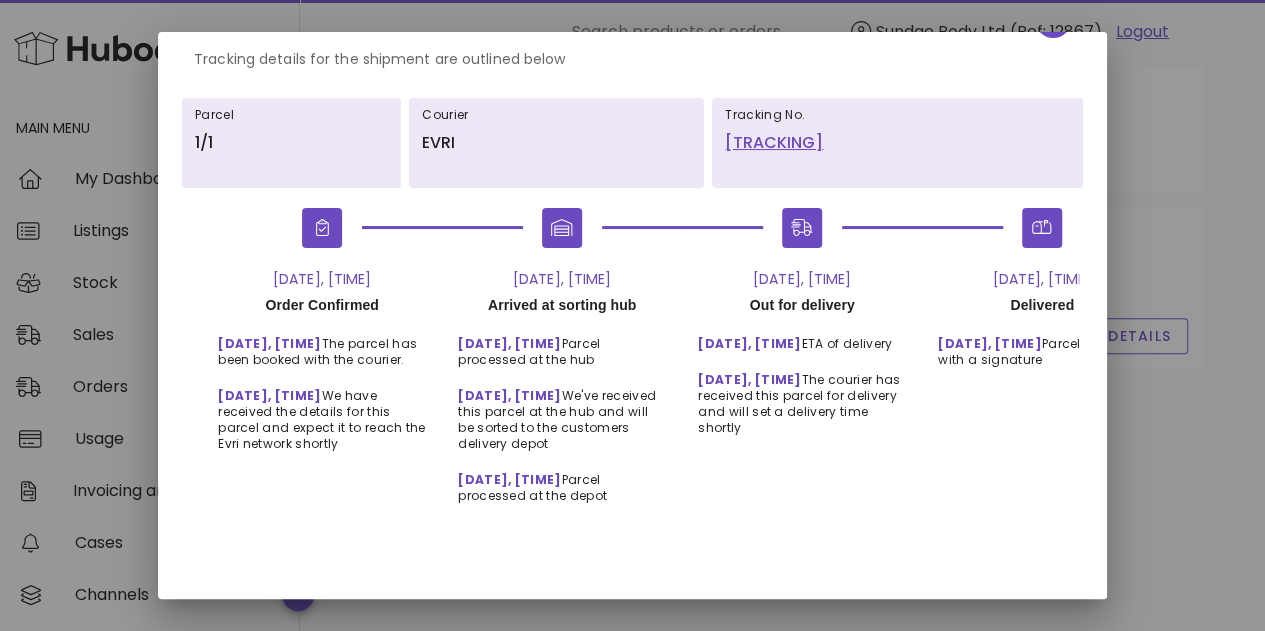scroll, scrollTop: 90, scrollLeft: 0, axis: vertical 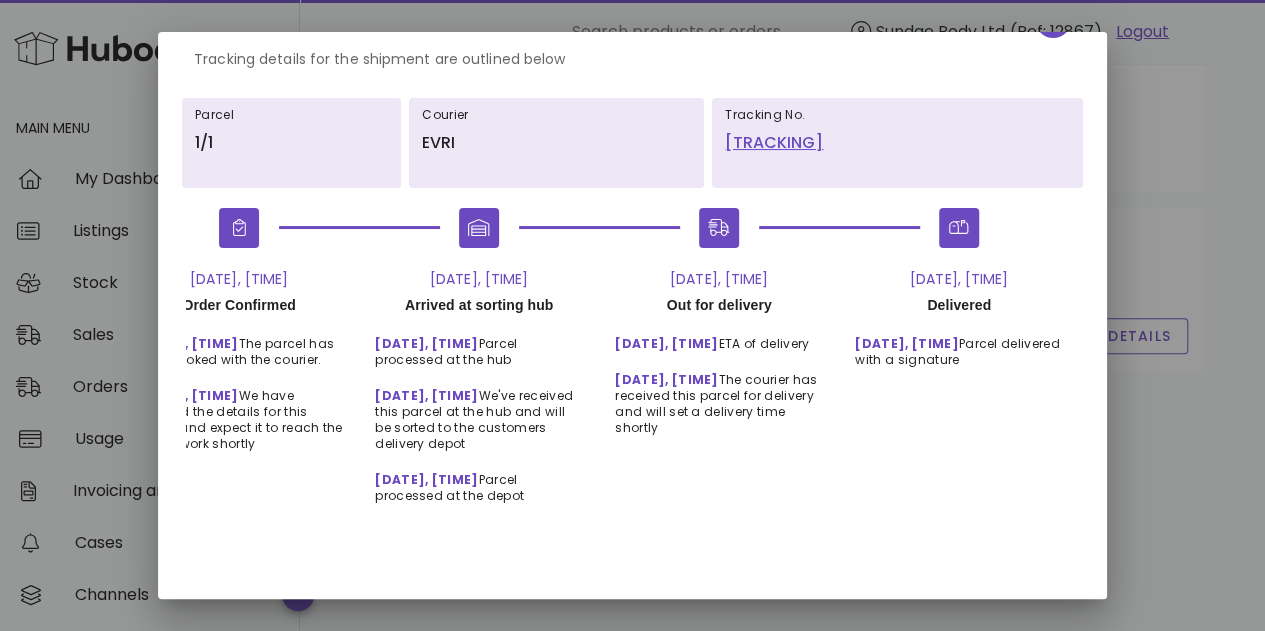 click at bounding box center [632, 315] 